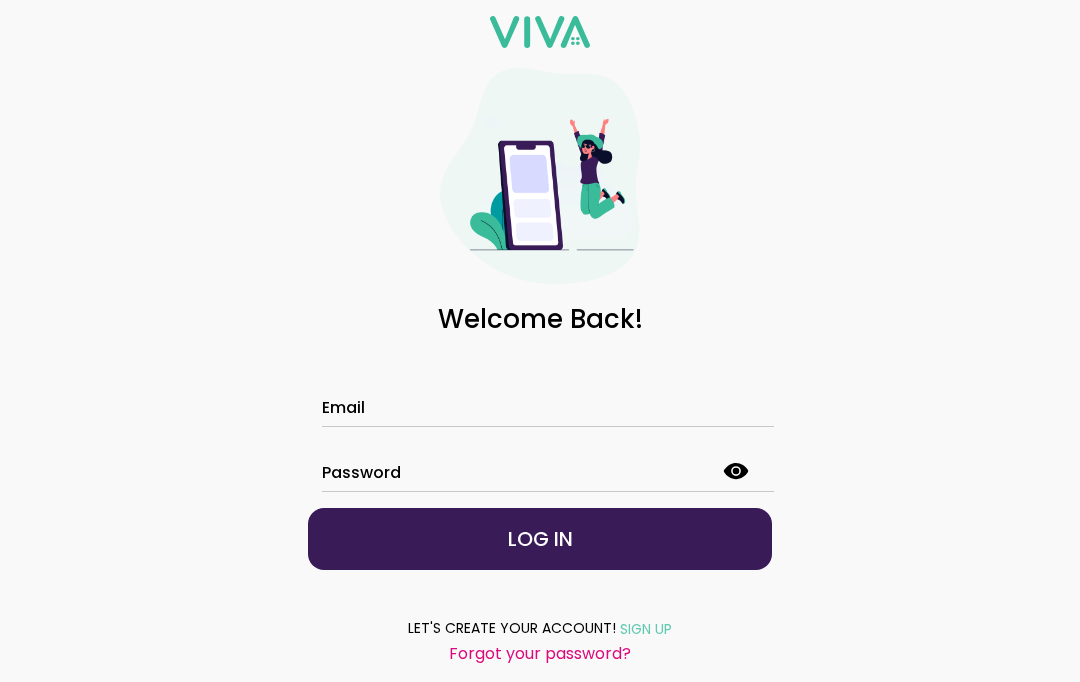 scroll, scrollTop: 0, scrollLeft: 0, axis: both 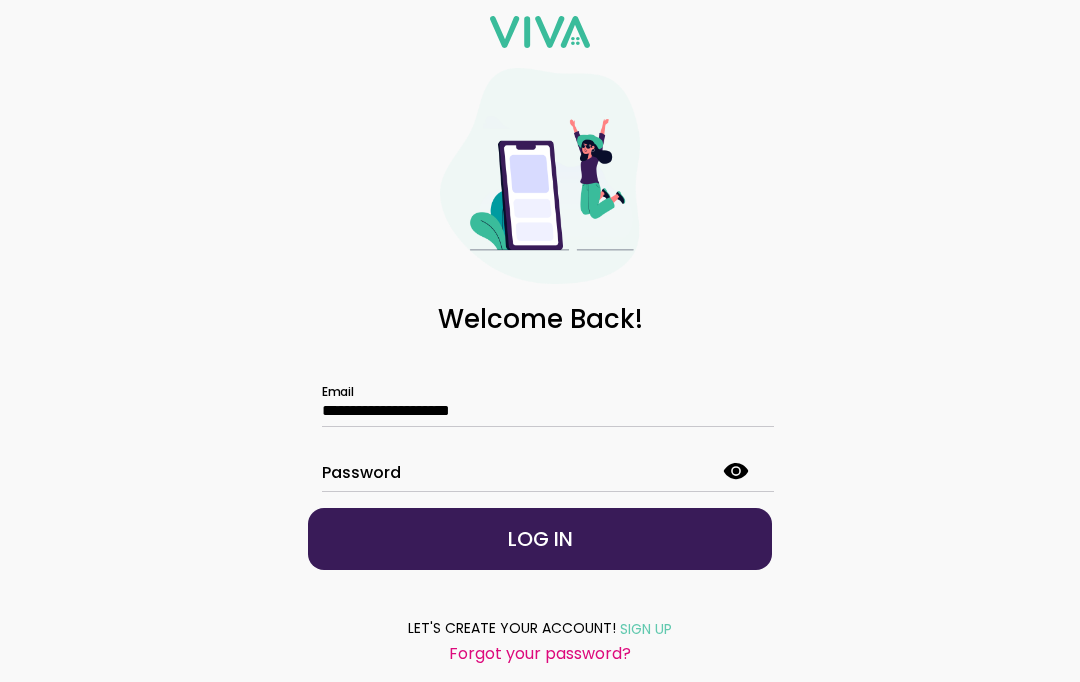 type on "**********" 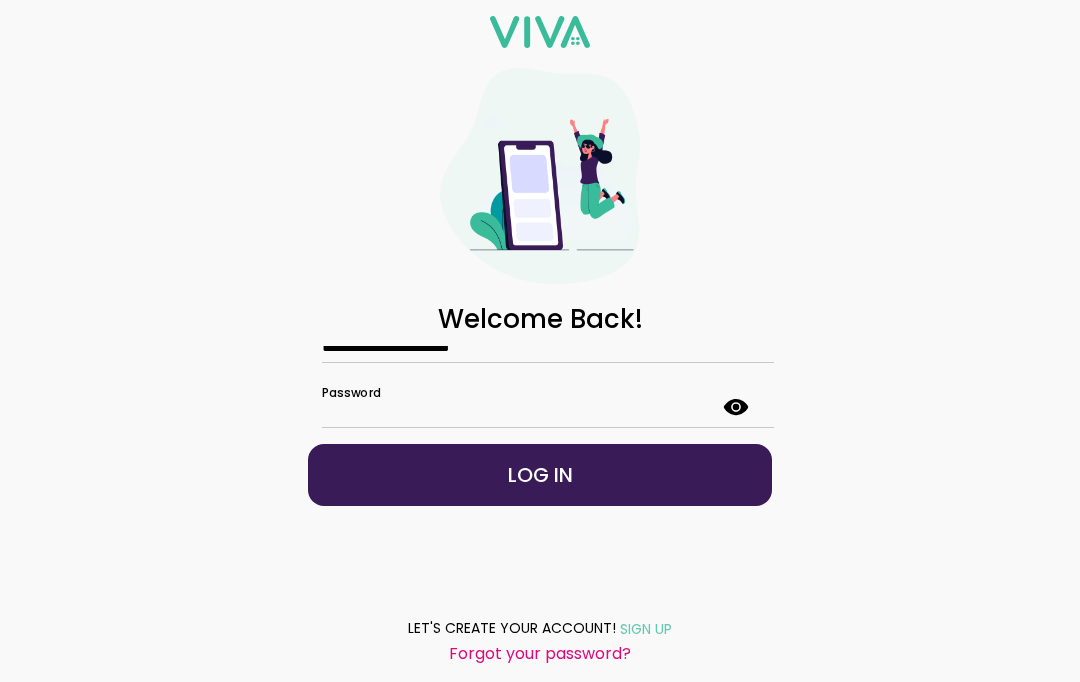 scroll, scrollTop: 80, scrollLeft: 0, axis: vertical 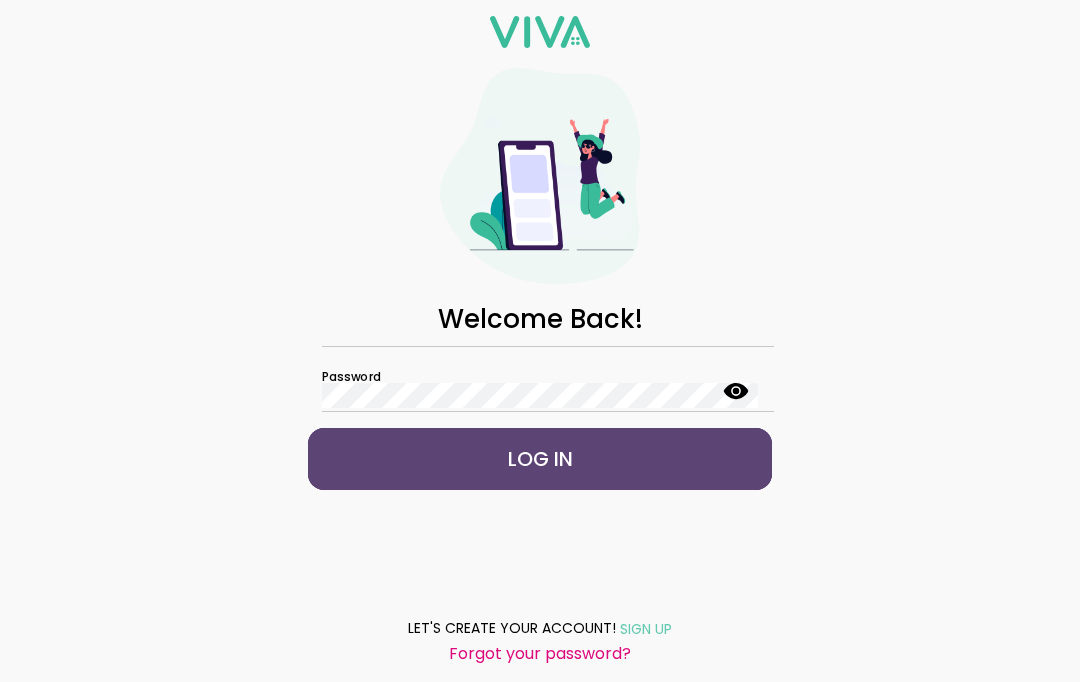 click on "LOG IN" 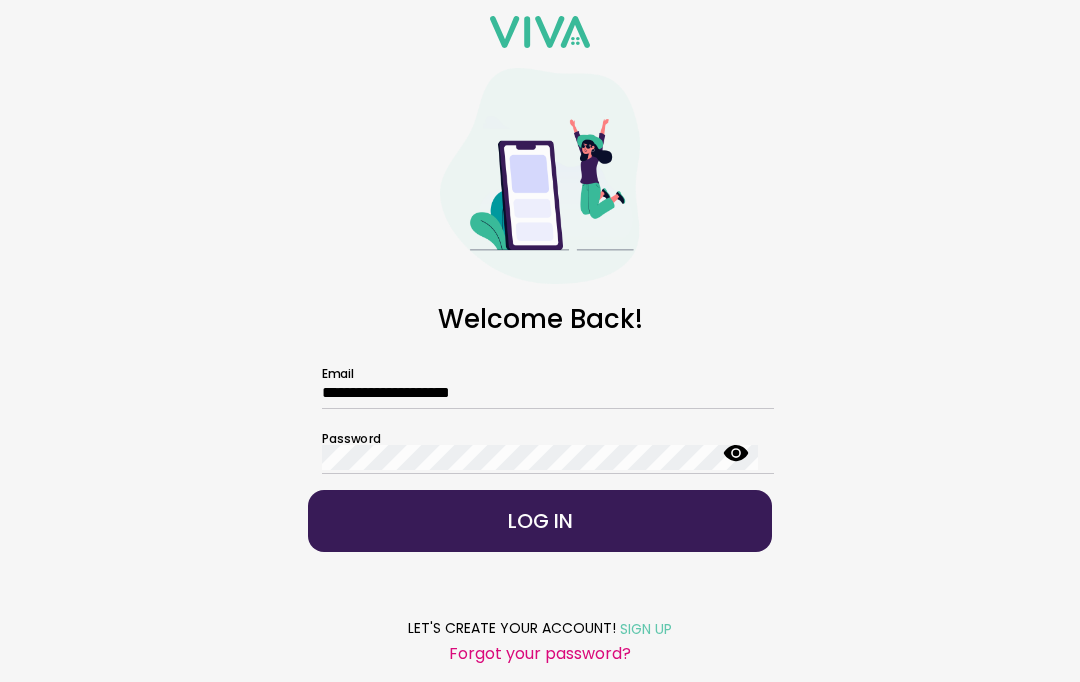 scroll, scrollTop: 16, scrollLeft: 0, axis: vertical 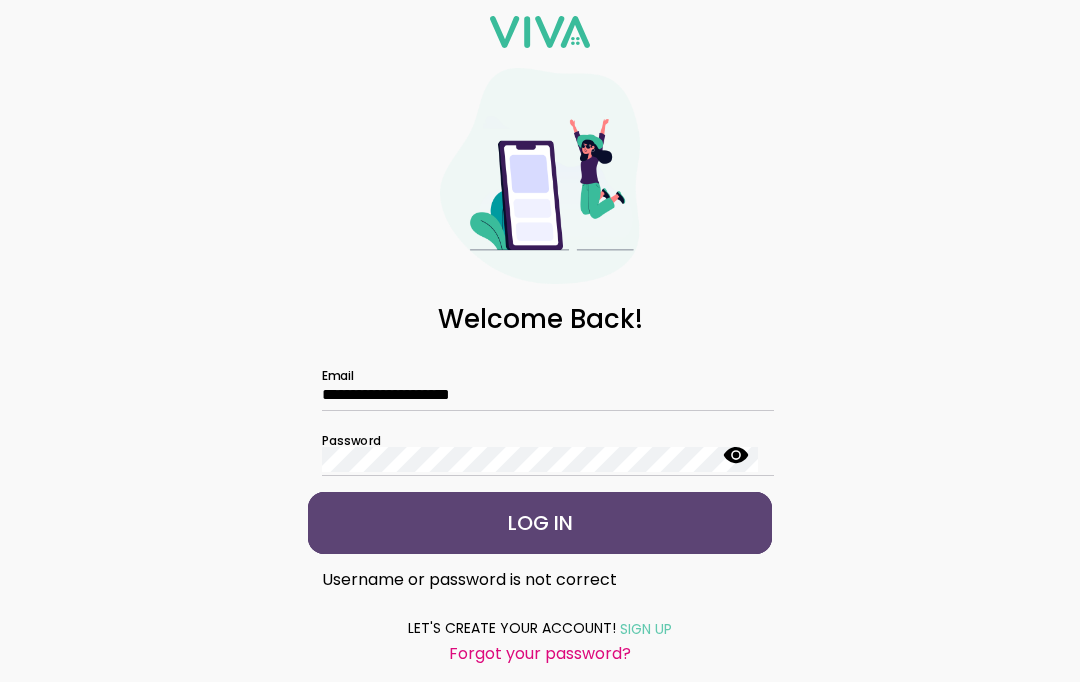 click on "LOG IN" 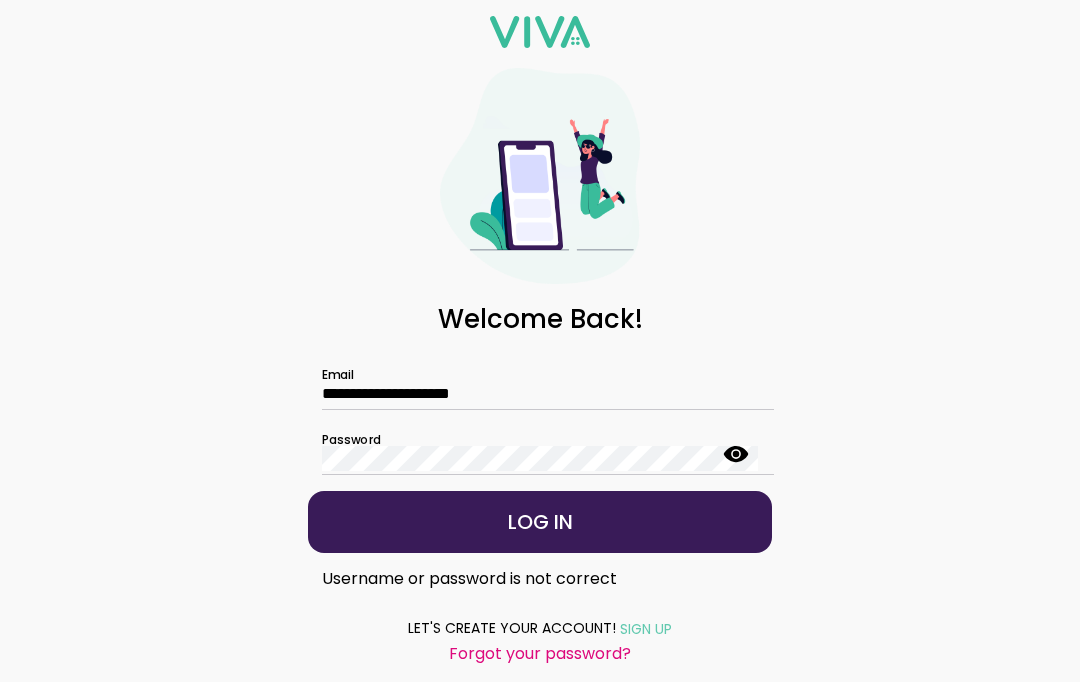 scroll, scrollTop: 16, scrollLeft: 0, axis: vertical 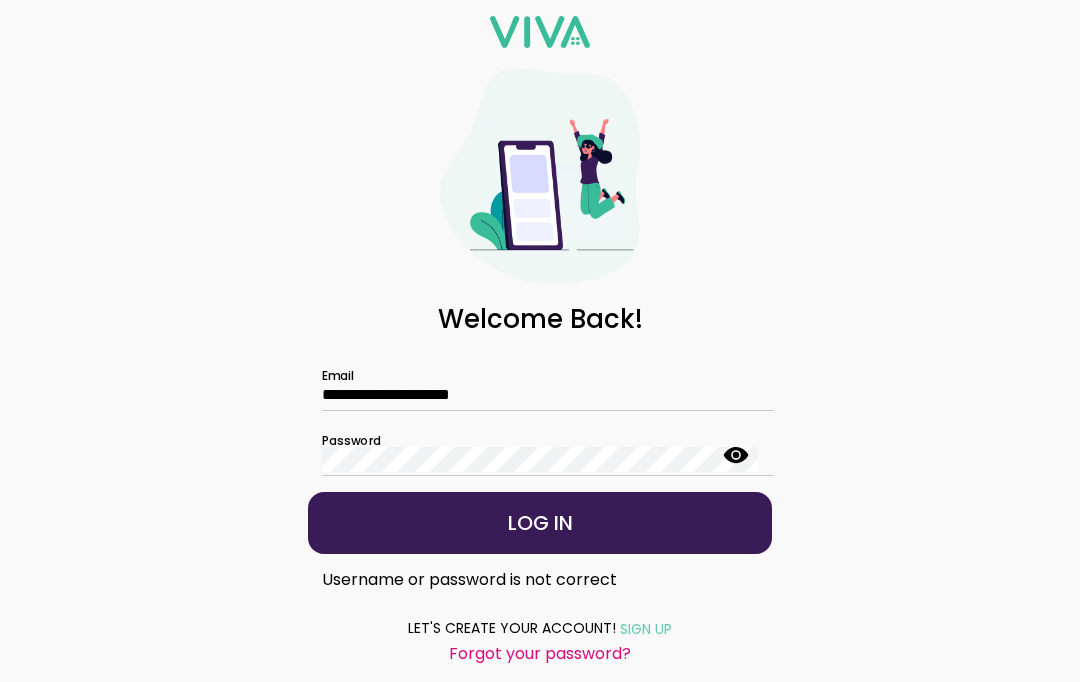 click on "Password" 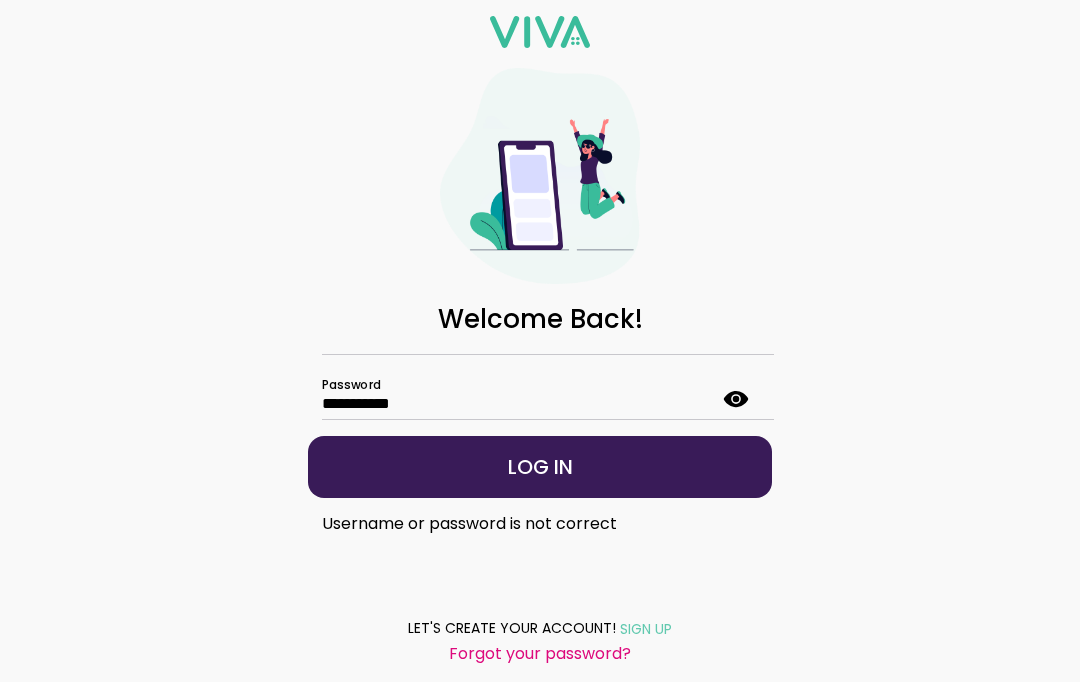 scroll, scrollTop: 80, scrollLeft: 0, axis: vertical 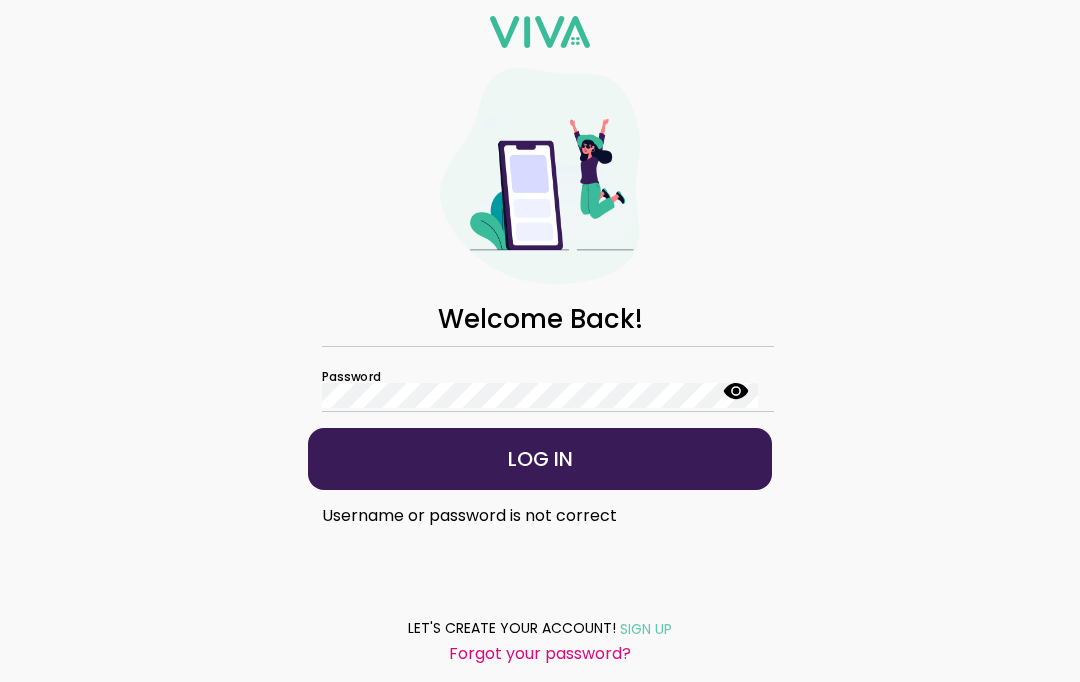 click on "Password" 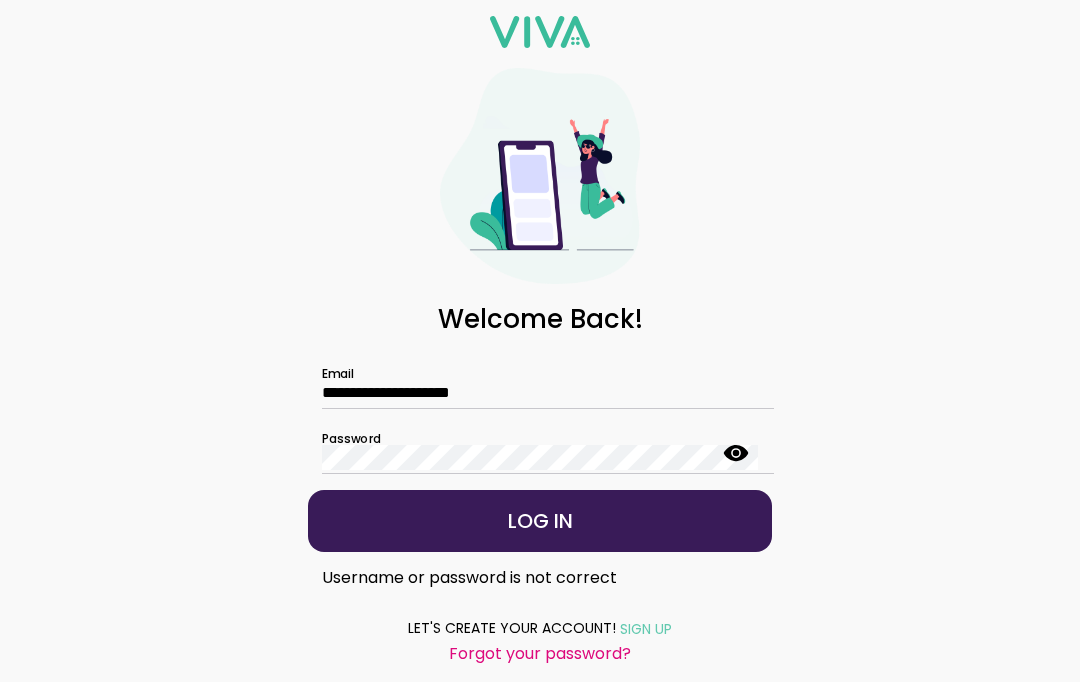 scroll, scrollTop: 16, scrollLeft: 0, axis: vertical 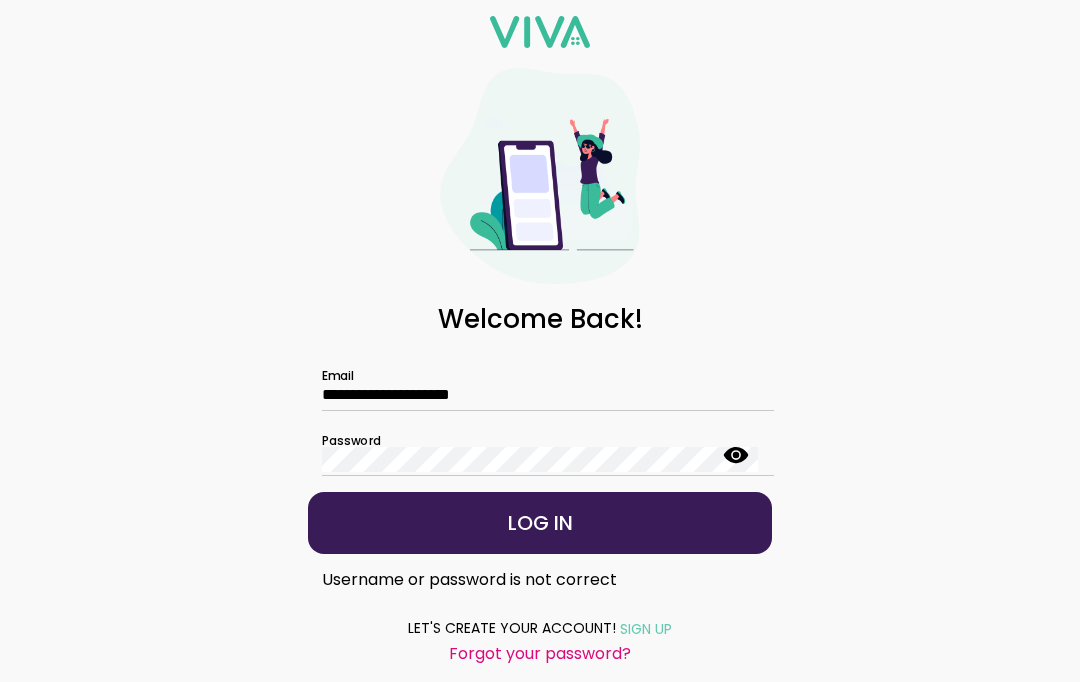 click on "Password" 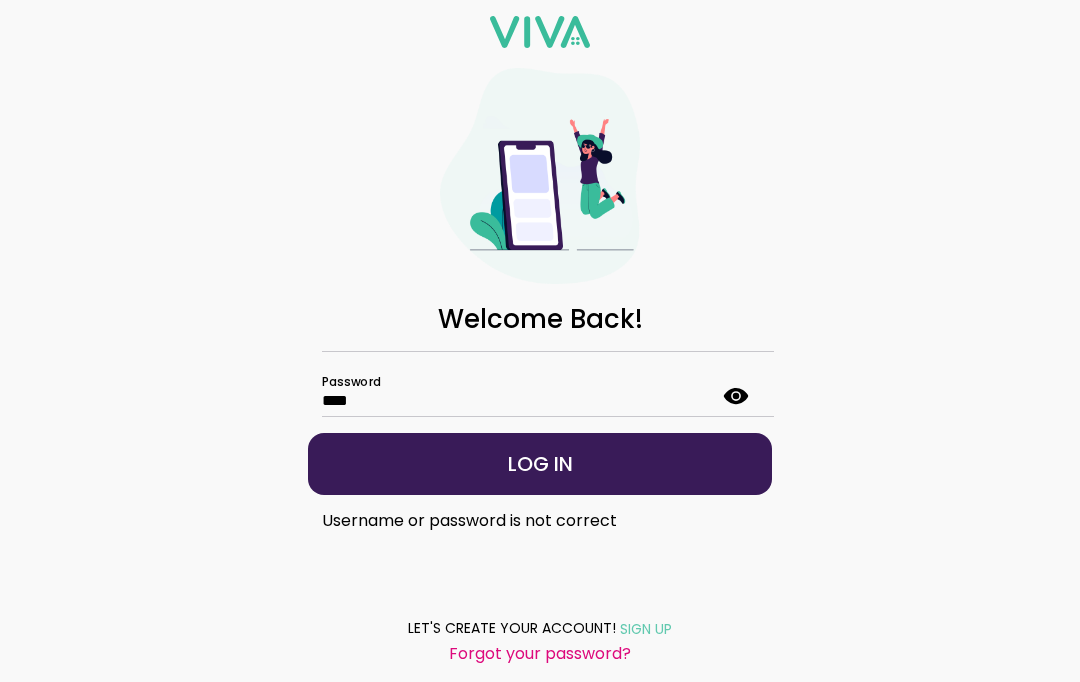scroll, scrollTop: 80, scrollLeft: 0, axis: vertical 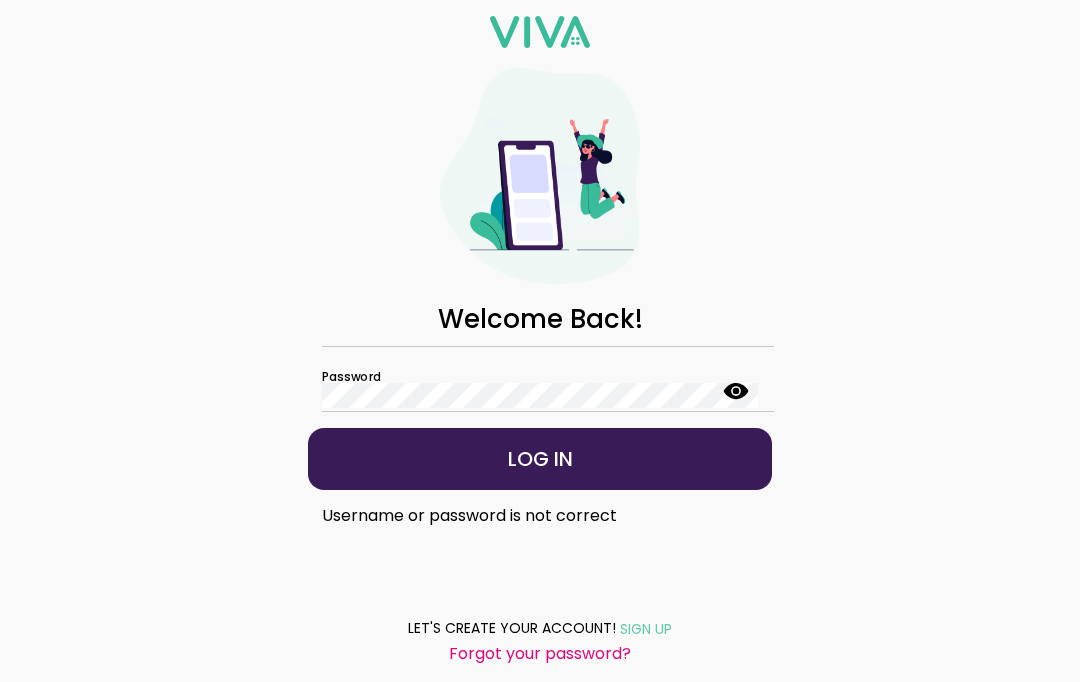 click on "Password" 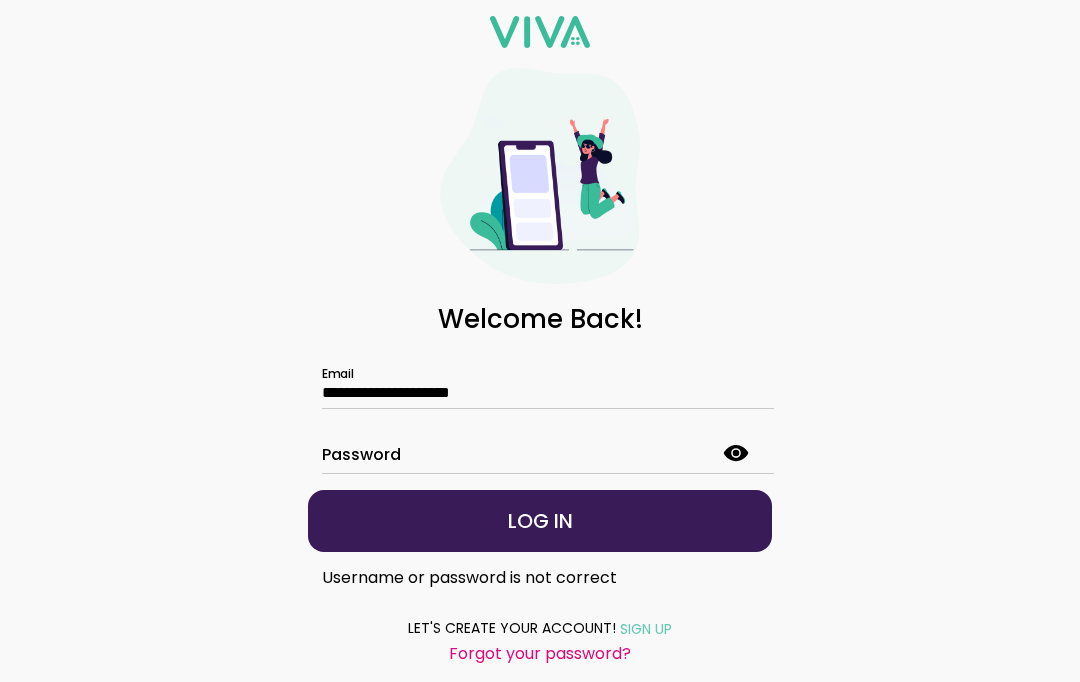 scroll, scrollTop: 16, scrollLeft: 0, axis: vertical 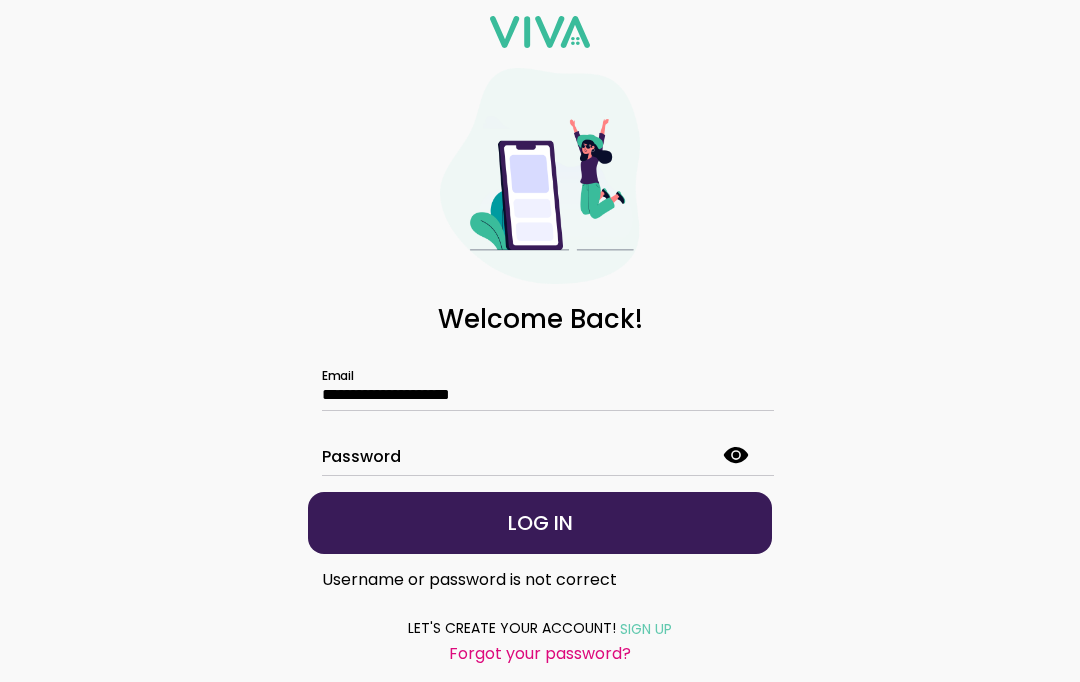 click on "Password" 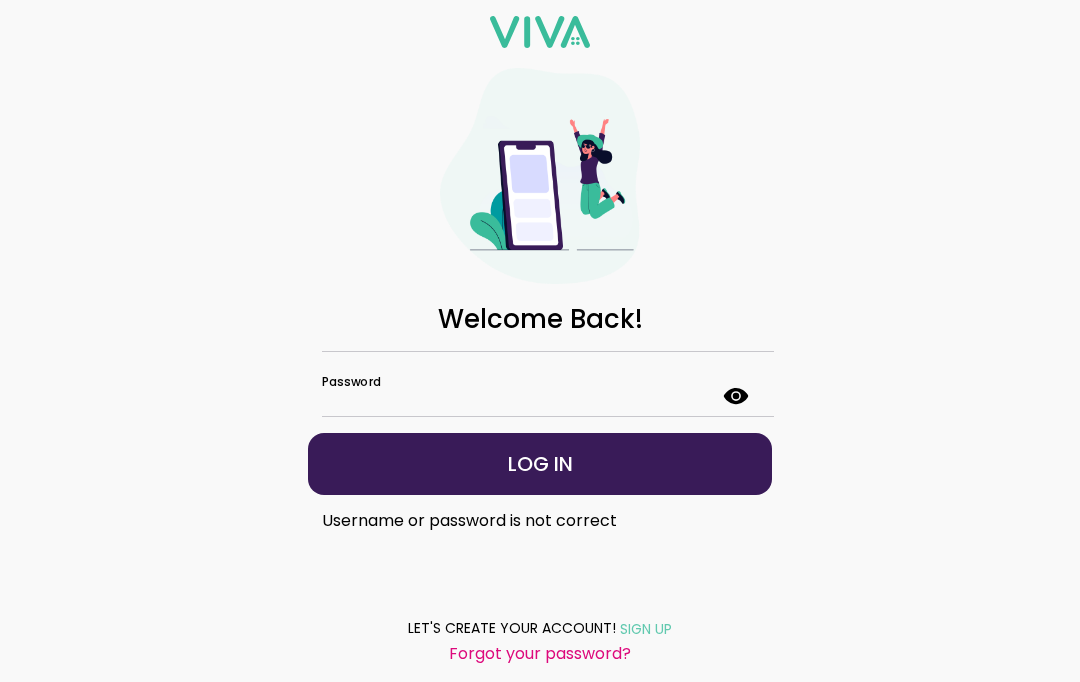 scroll, scrollTop: 80, scrollLeft: 0, axis: vertical 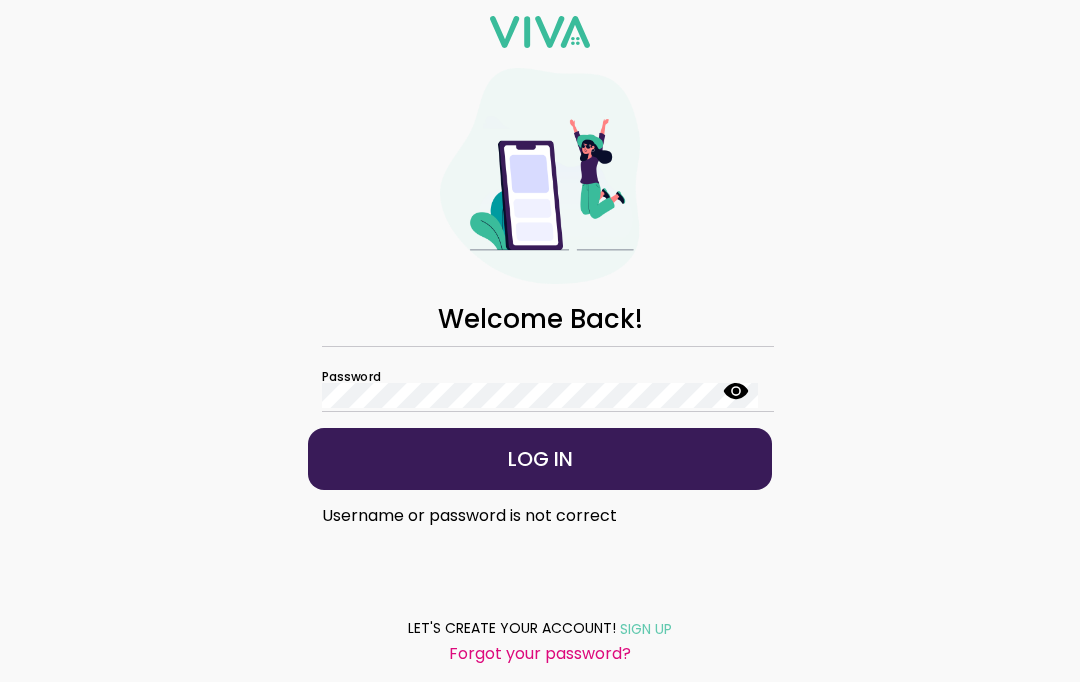 click on "LOG IN" 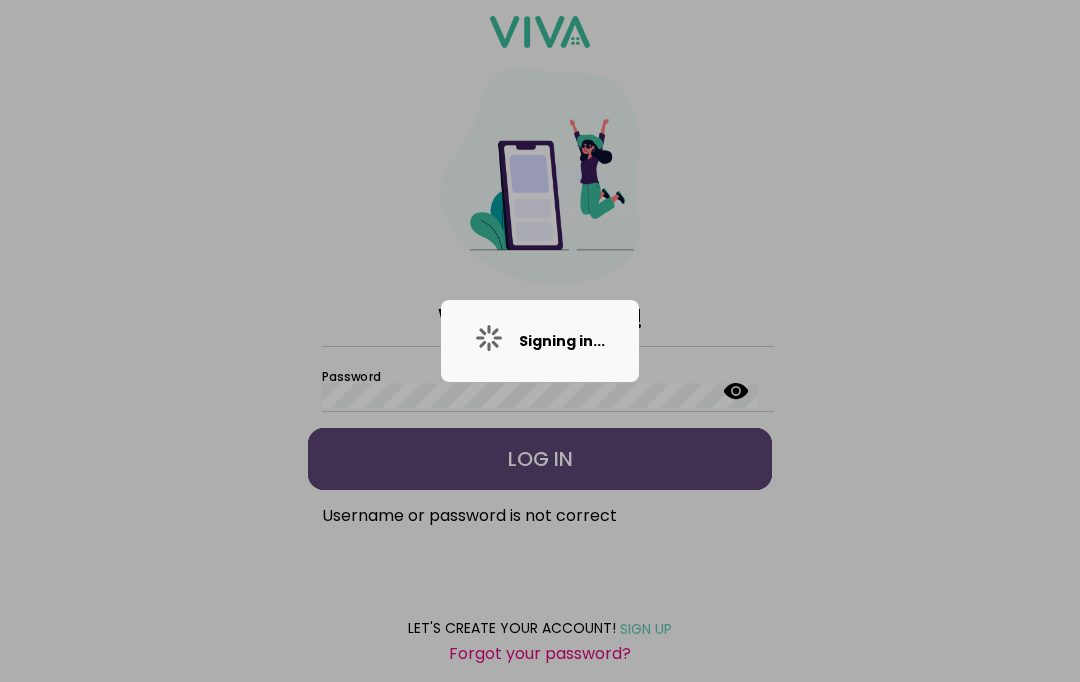 scroll, scrollTop: 16, scrollLeft: 0, axis: vertical 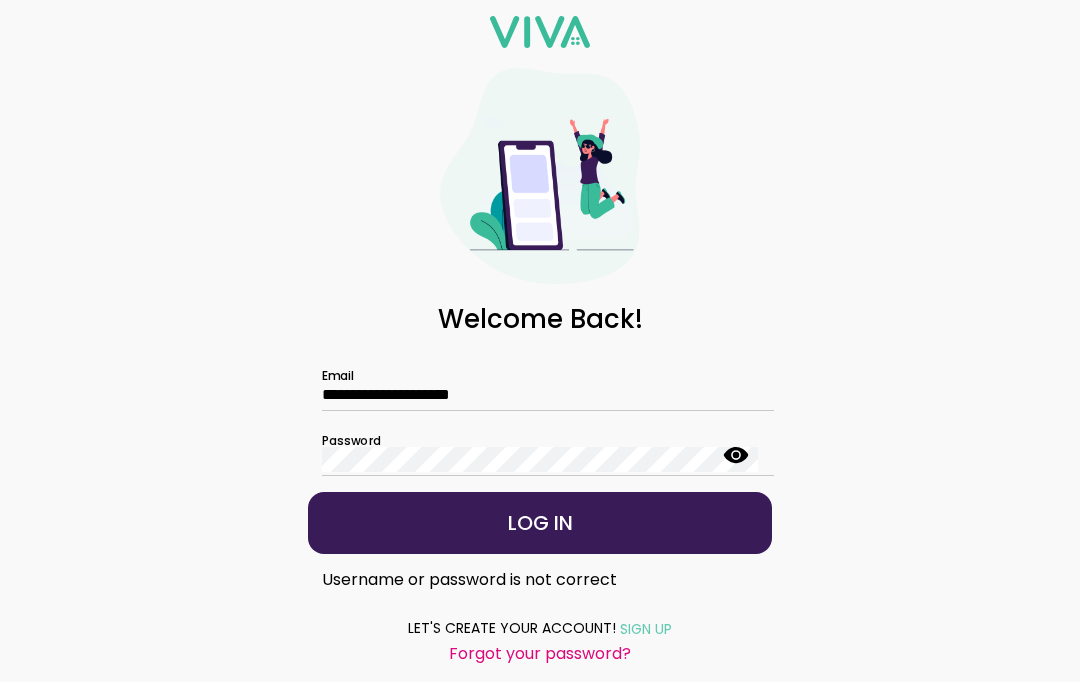 click on "Forgot your password?" at bounding box center (0, 0) 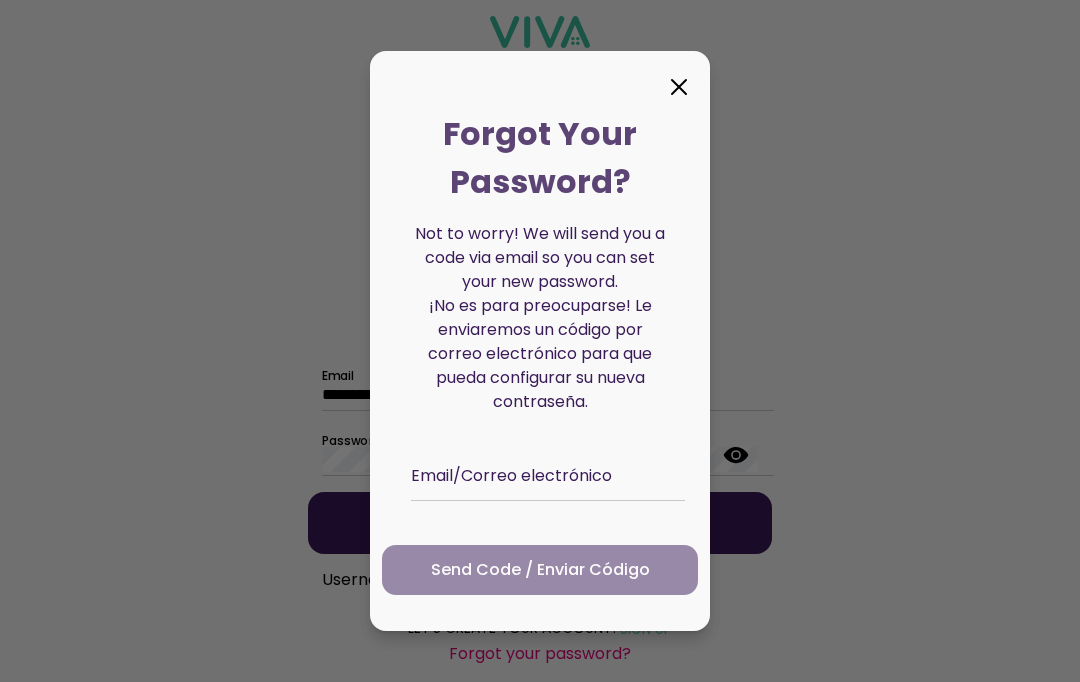 click on "Forgot Your Password? Not to worry! We will send you a code via email so you can set your new password.  ¡No es para preocuparse! Le enviaremos un código por correo electrónico para que pueda configurar su nueva contraseña. Email/Correo electrónico Send Code / Enviar código" at bounding box center (540, 341) 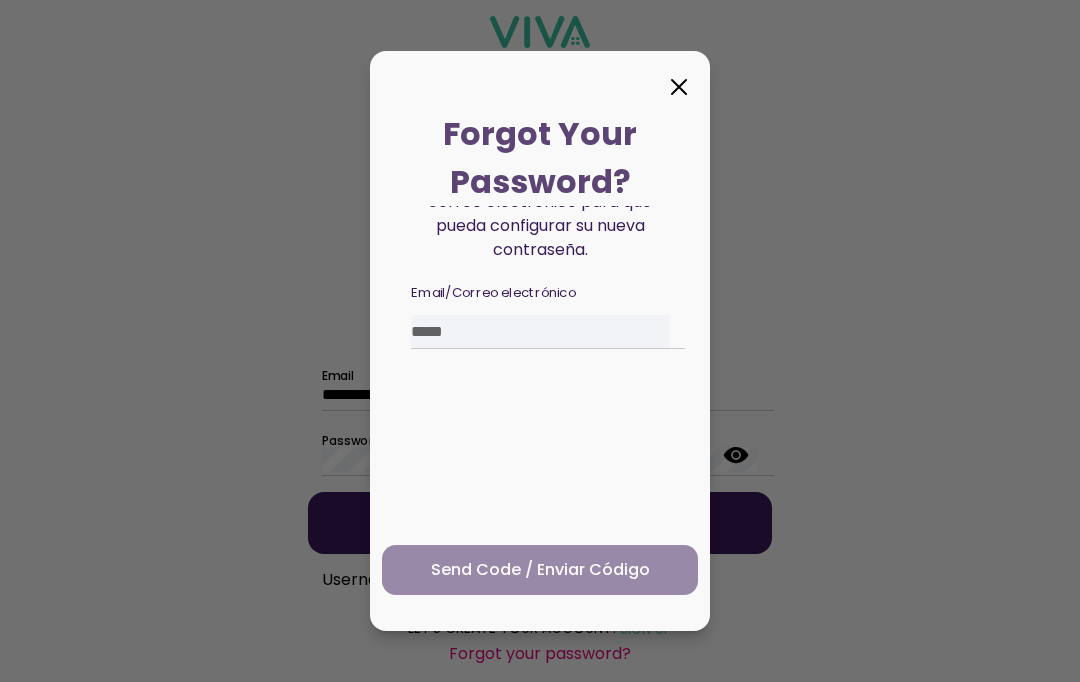 type 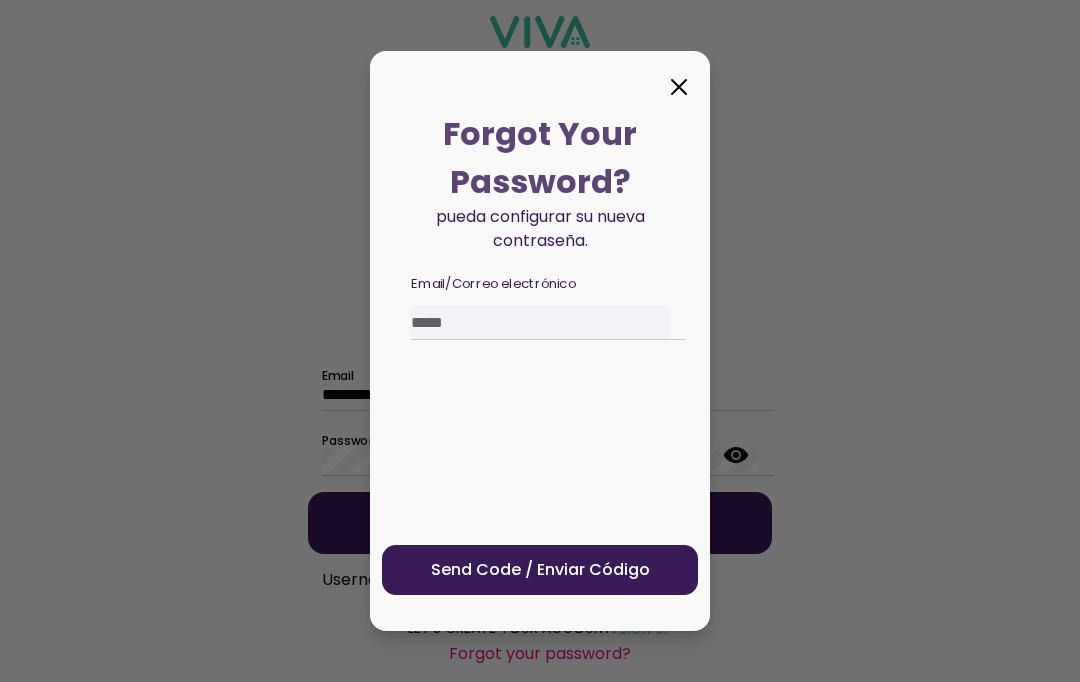scroll, scrollTop: 162, scrollLeft: 0, axis: vertical 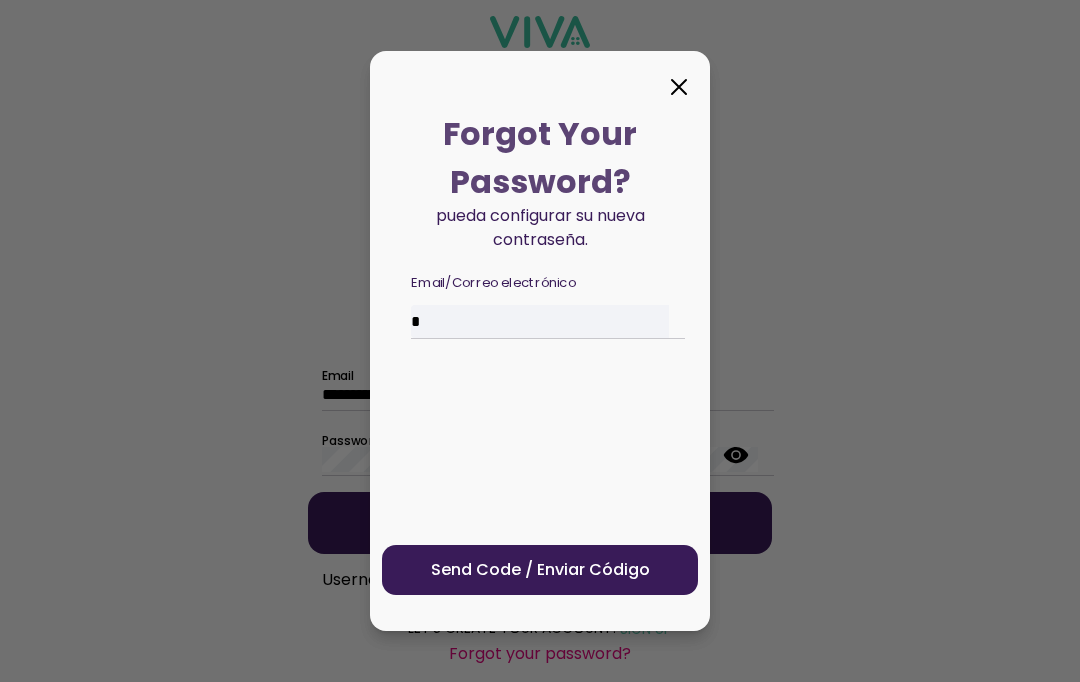 click on "Send Code / Enviar código" 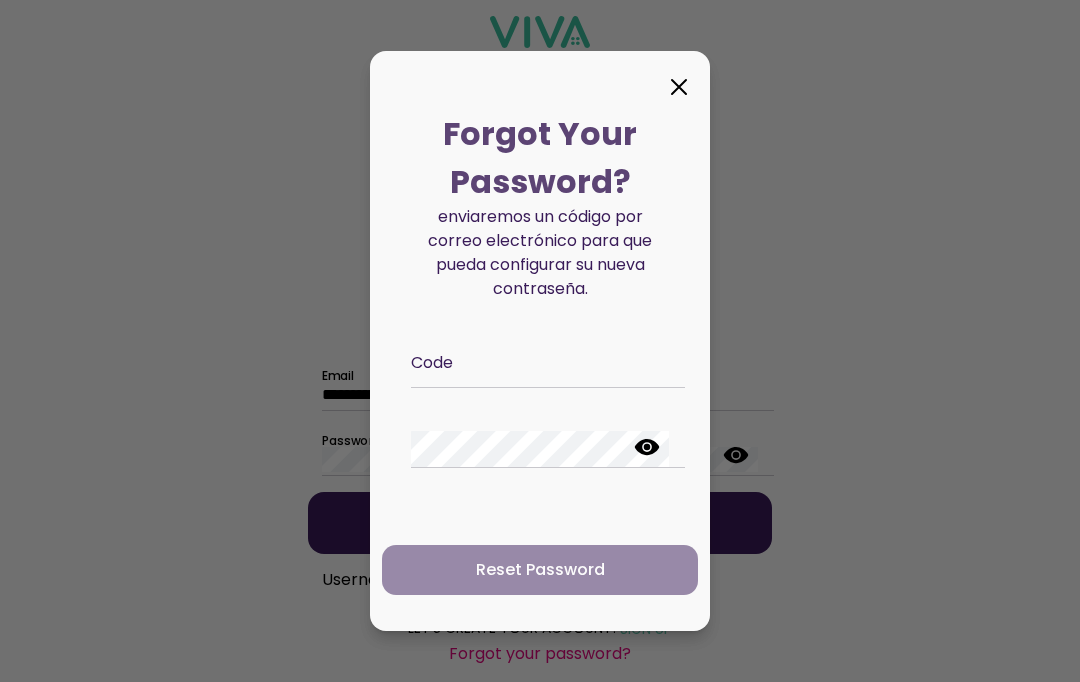scroll, scrollTop: 52, scrollLeft: 0, axis: vertical 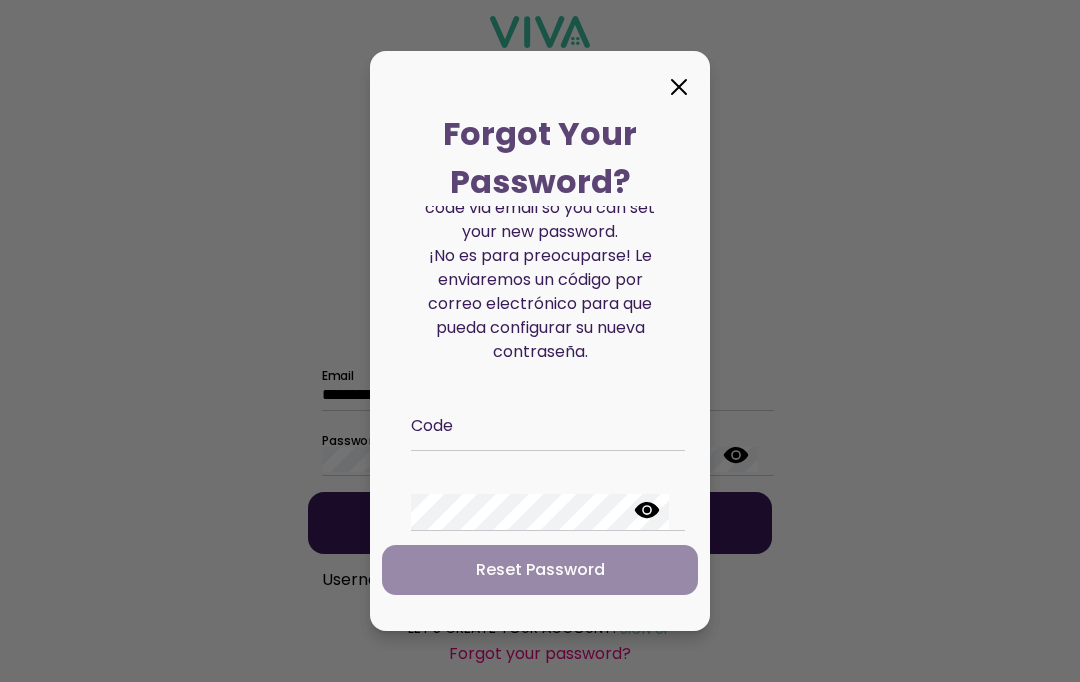 click on "New Password" 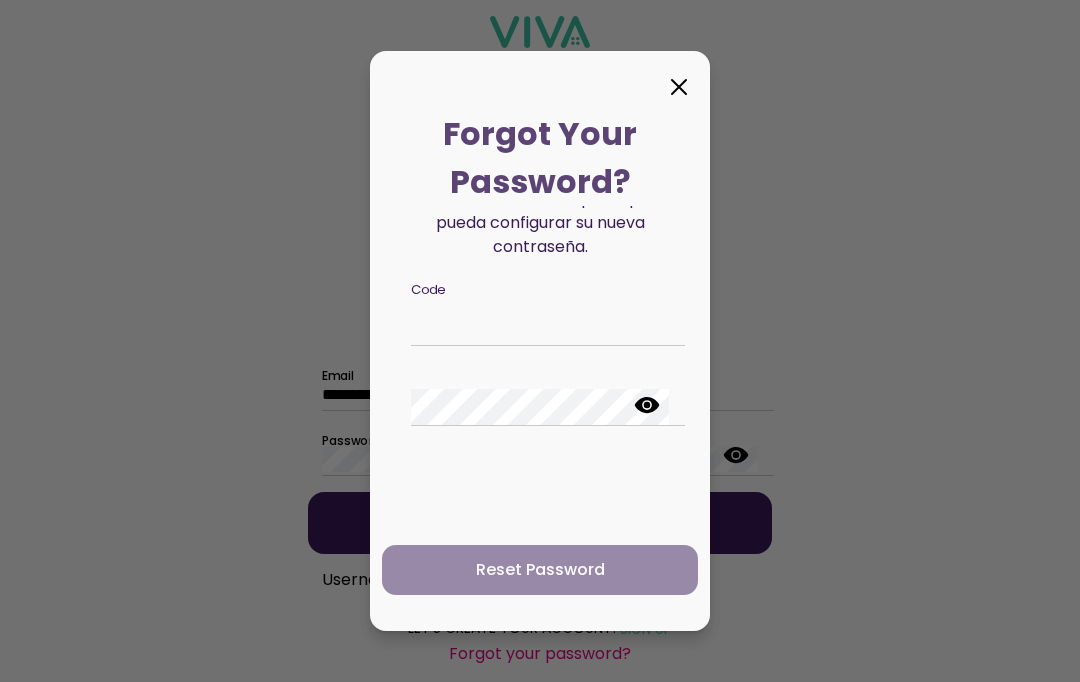 scroll, scrollTop: 162, scrollLeft: 0, axis: vertical 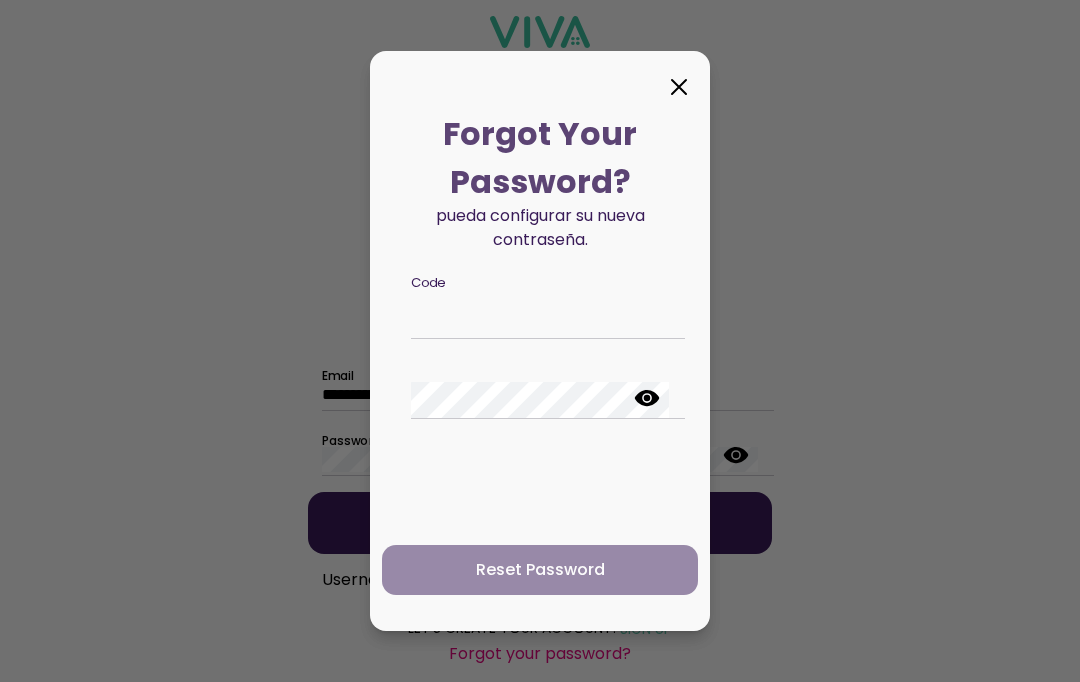click at bounding box center [540, 341] 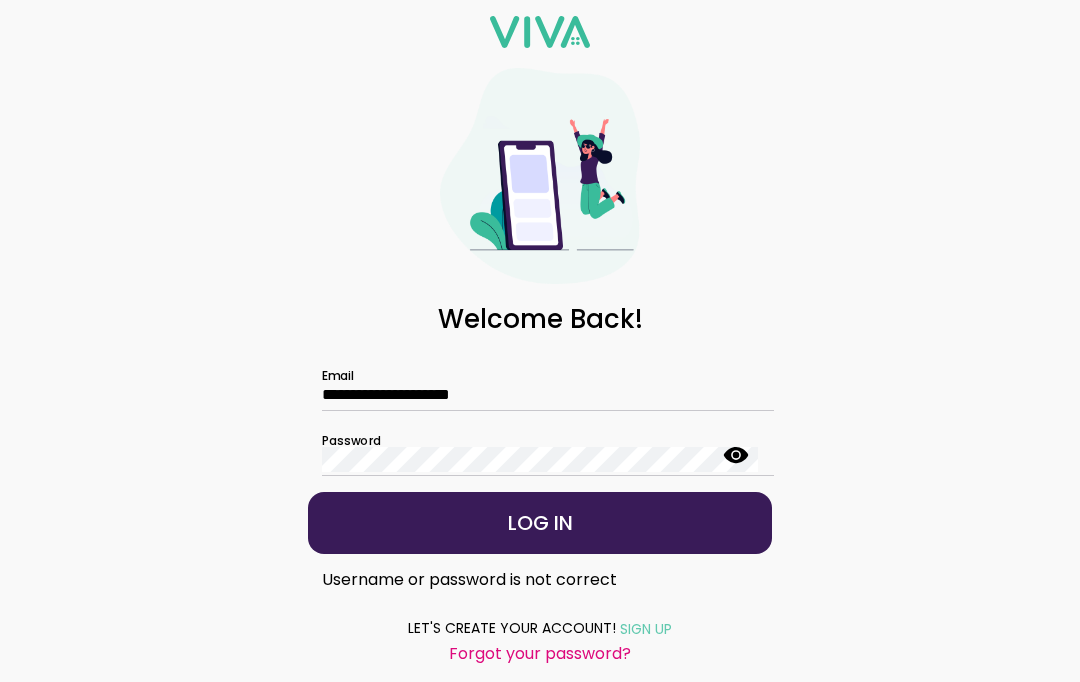 scroll, scrollTop: 52, scrollLeft: 0, axis: vertical 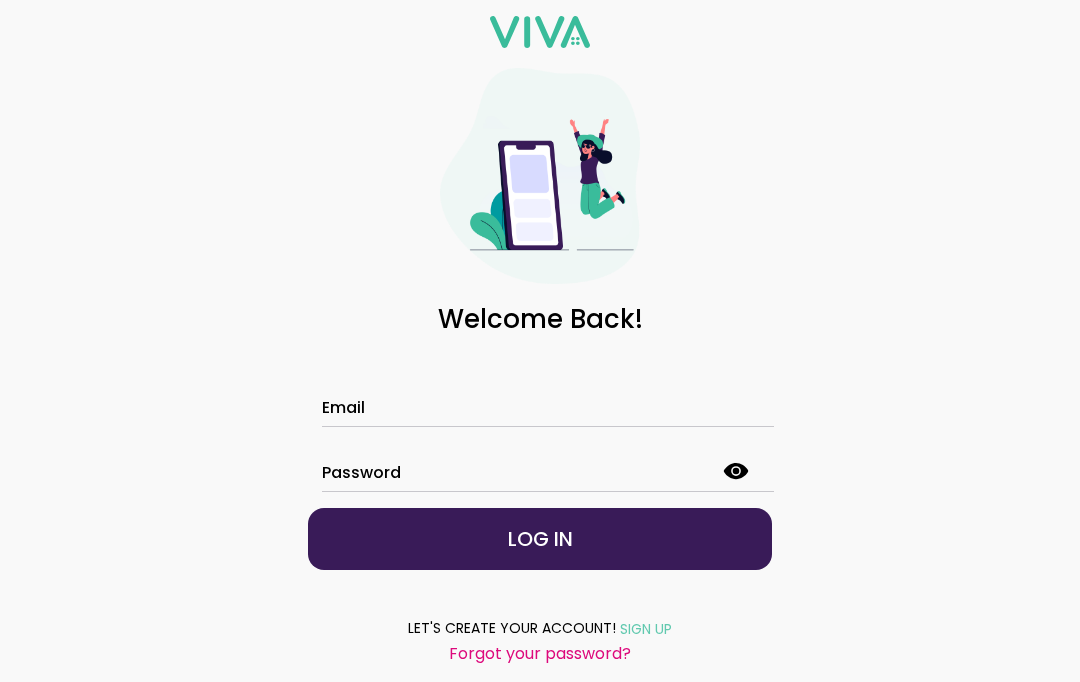 click on "Email" 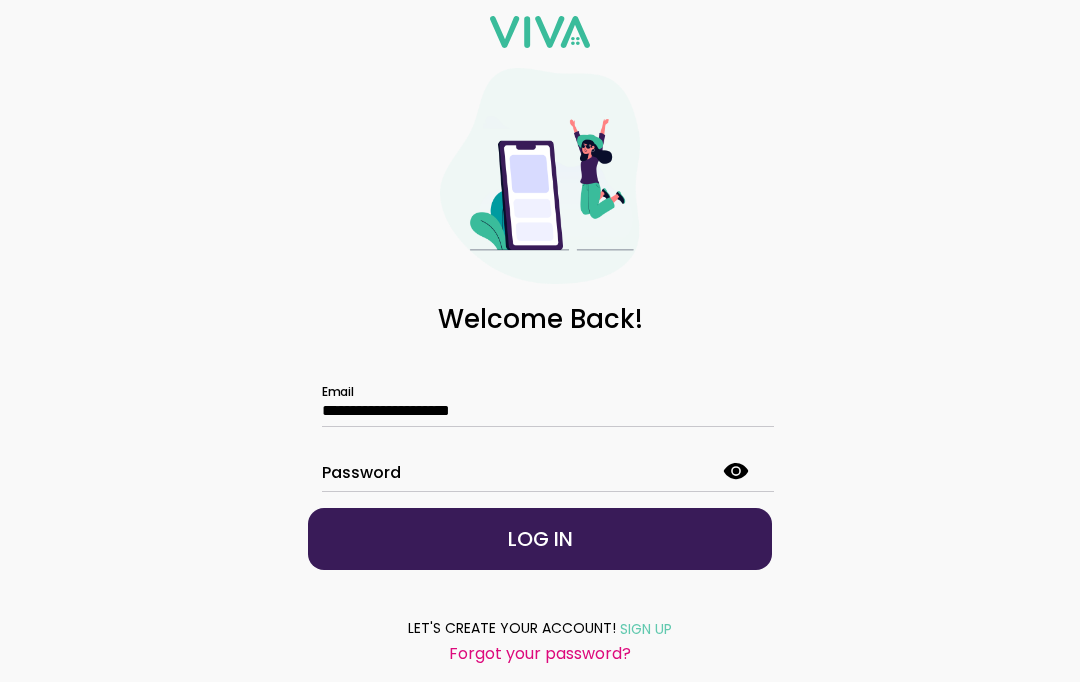 type on "**********" 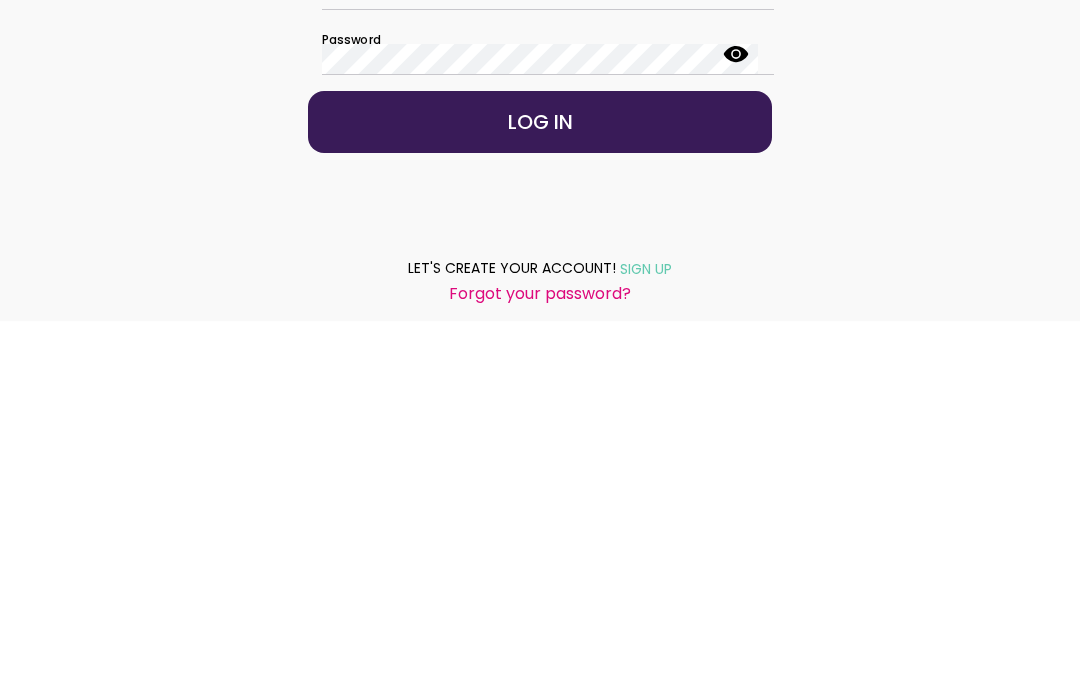 scroll, scrollTop: 80, scrollLeft: 0, axis: vertical 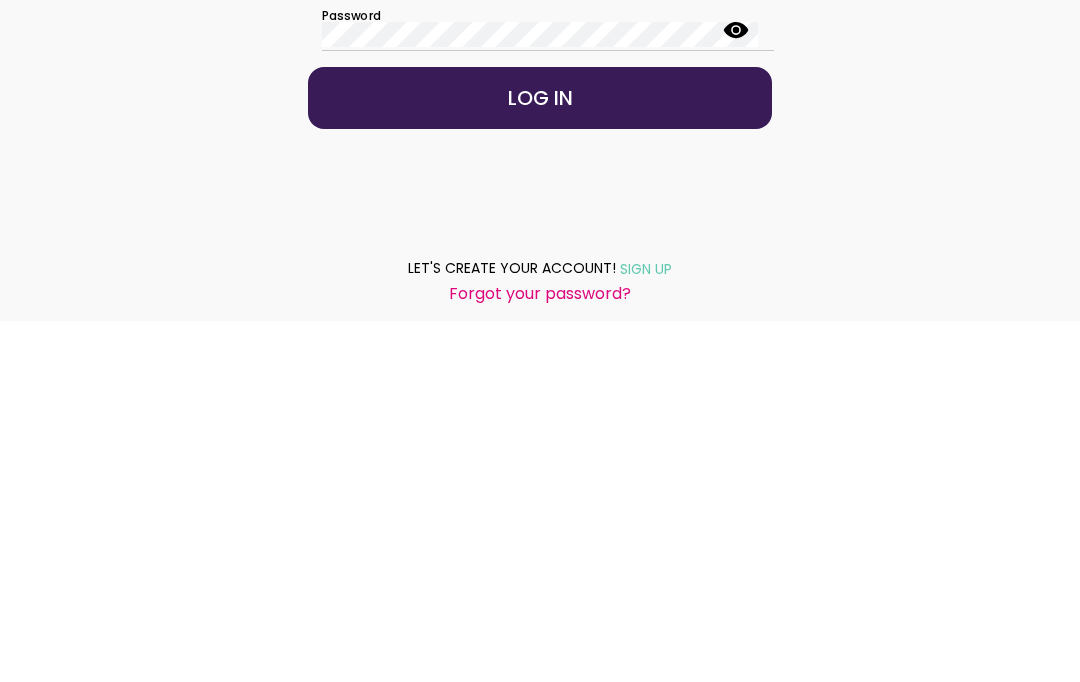 click on "LOG IN" 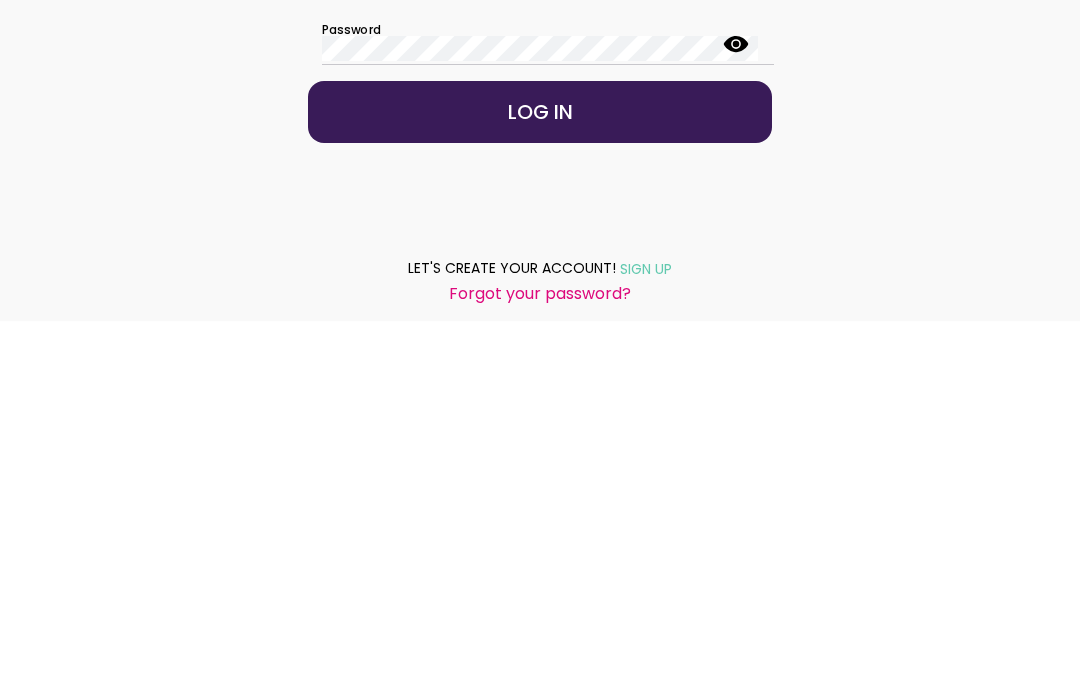 click on "LOG IN" 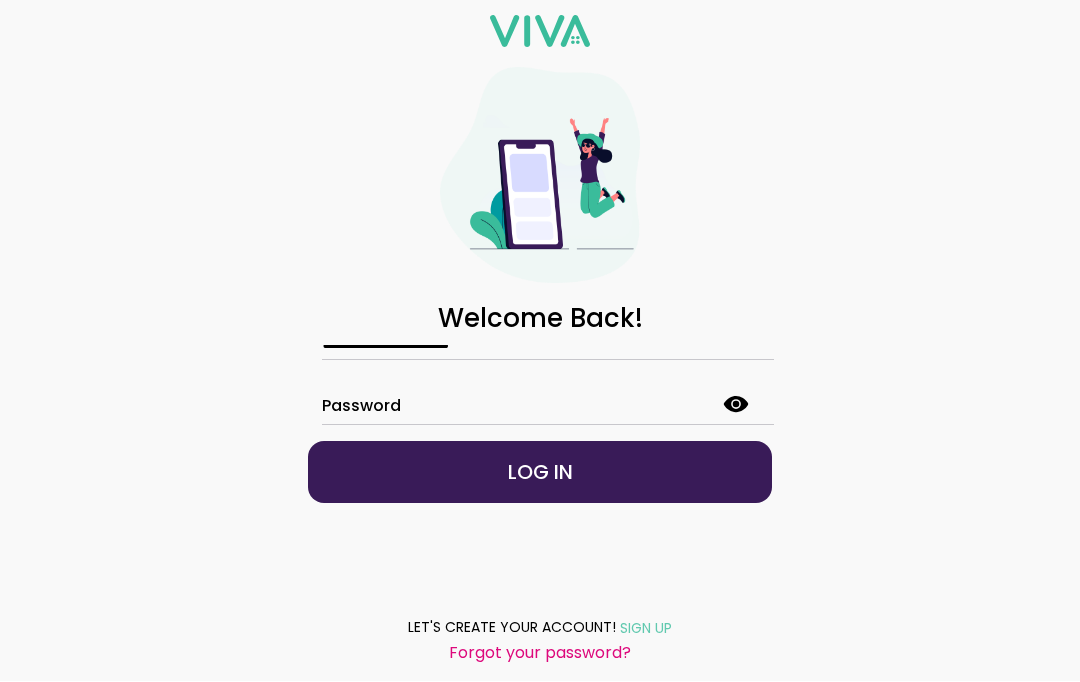 scroll, scrollTop: 16, scrollLeft: 0, axis: vertical 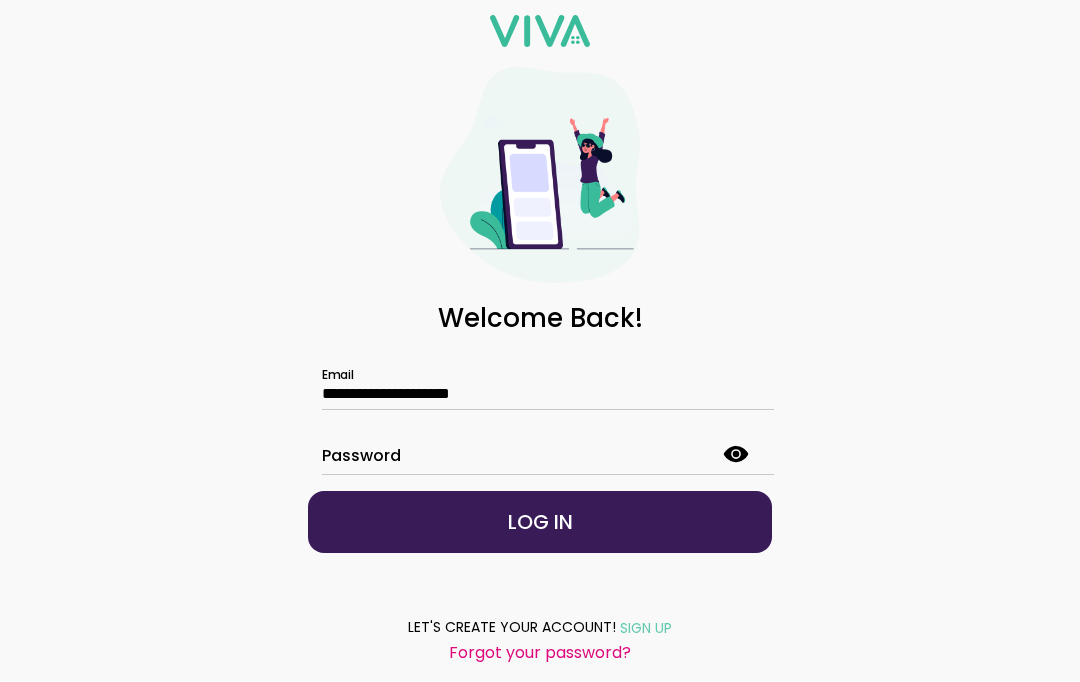 click on "Forgot your password?" at bounding box center (0, 0) 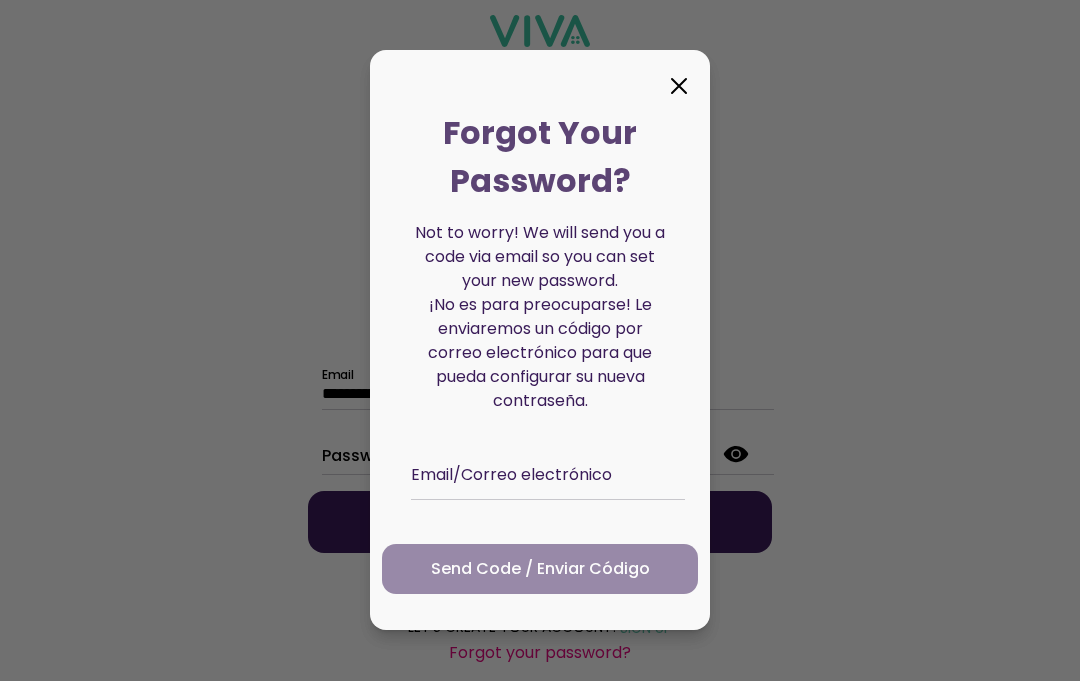 click on "Send Code / Enviar código" 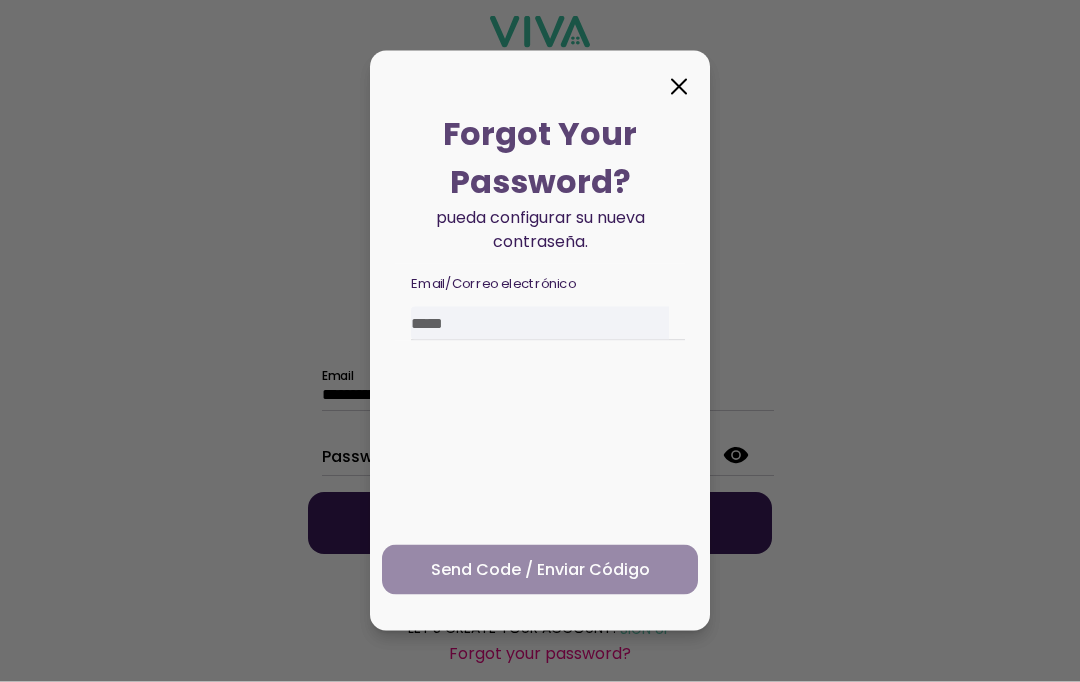 scroll, scrollTop: 161, scrollLeft: 0, axis: vertical 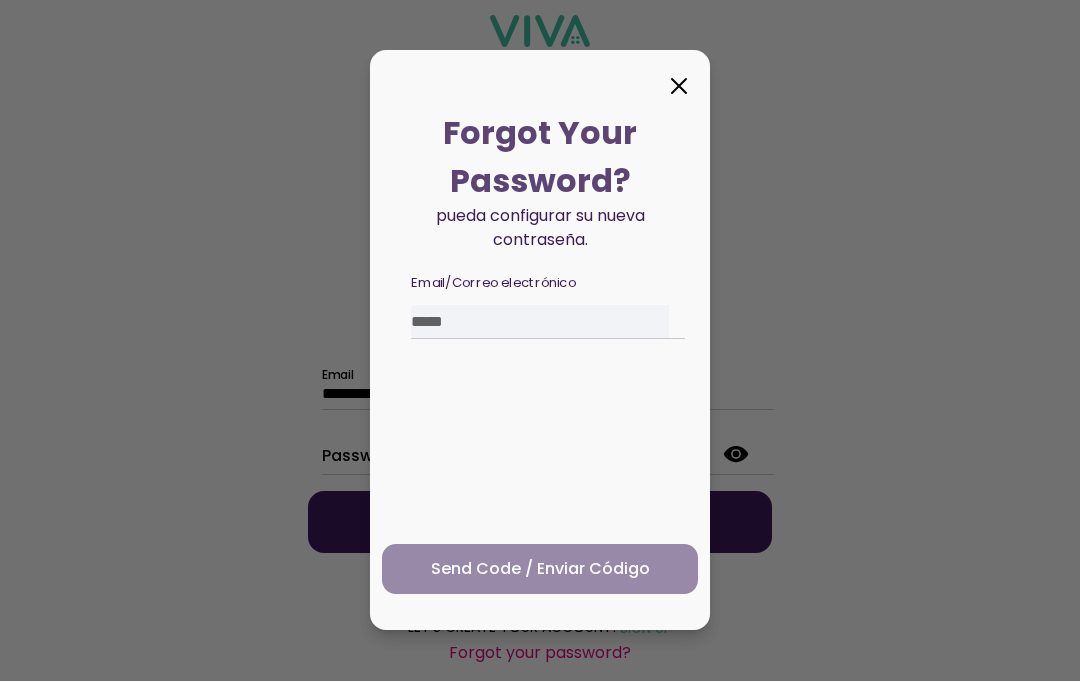 click 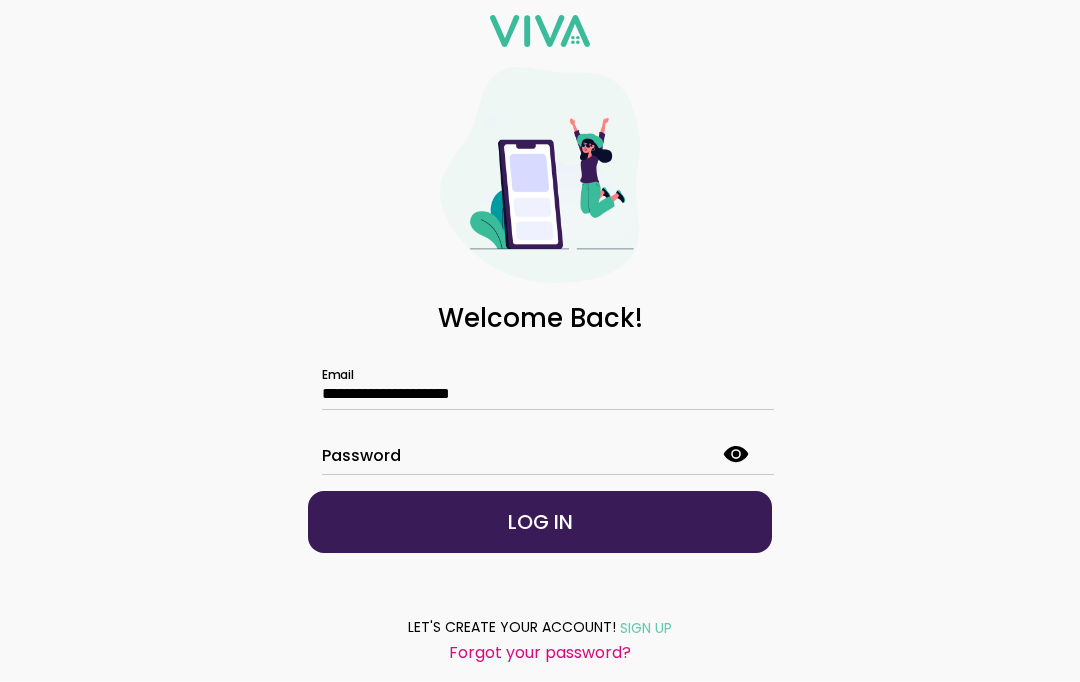 scroll, scrollTop: 0, scrollLeft: 0, axis: both 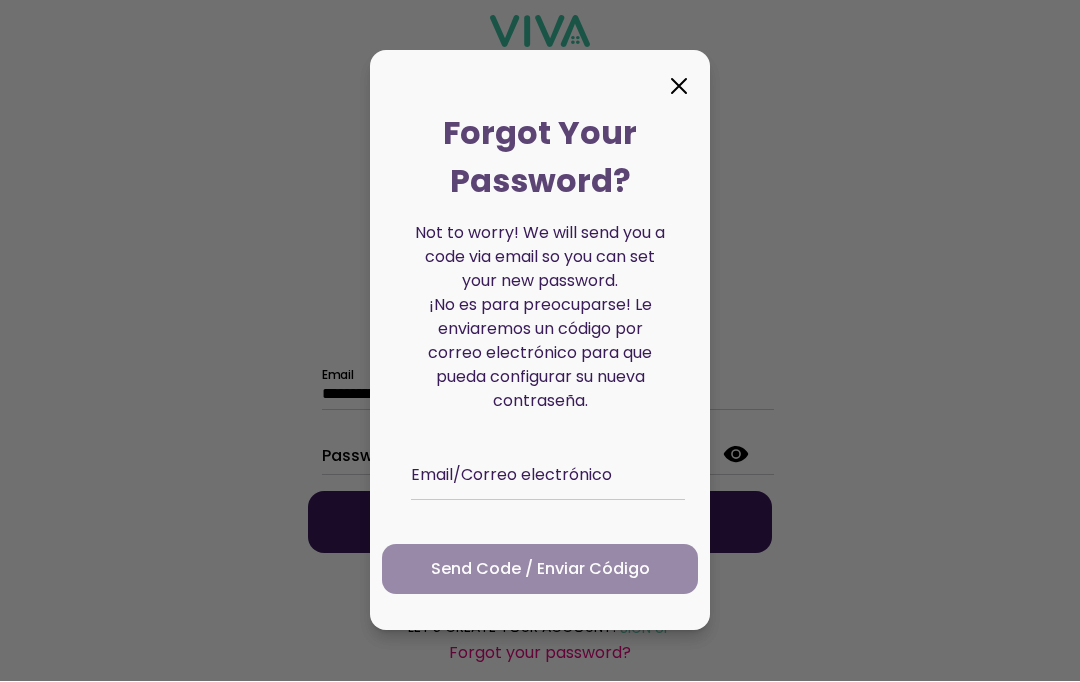 click on "Email/Correo electrónico" 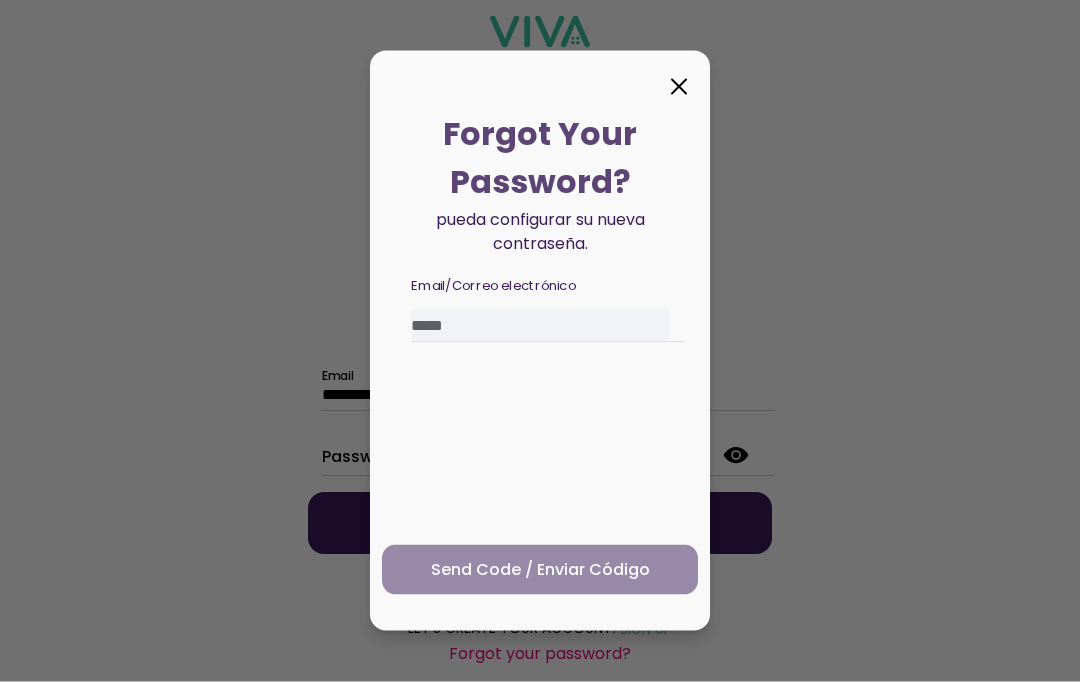 scroll, scrollTop: 161, scrollLeft: 0, axis: vertical 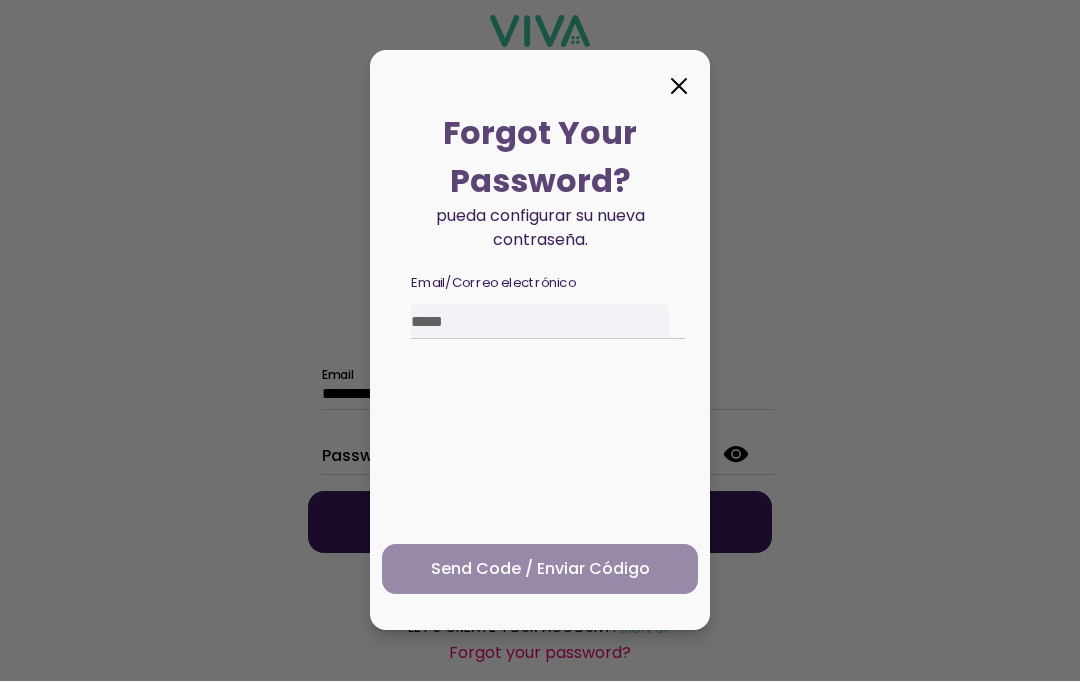 click 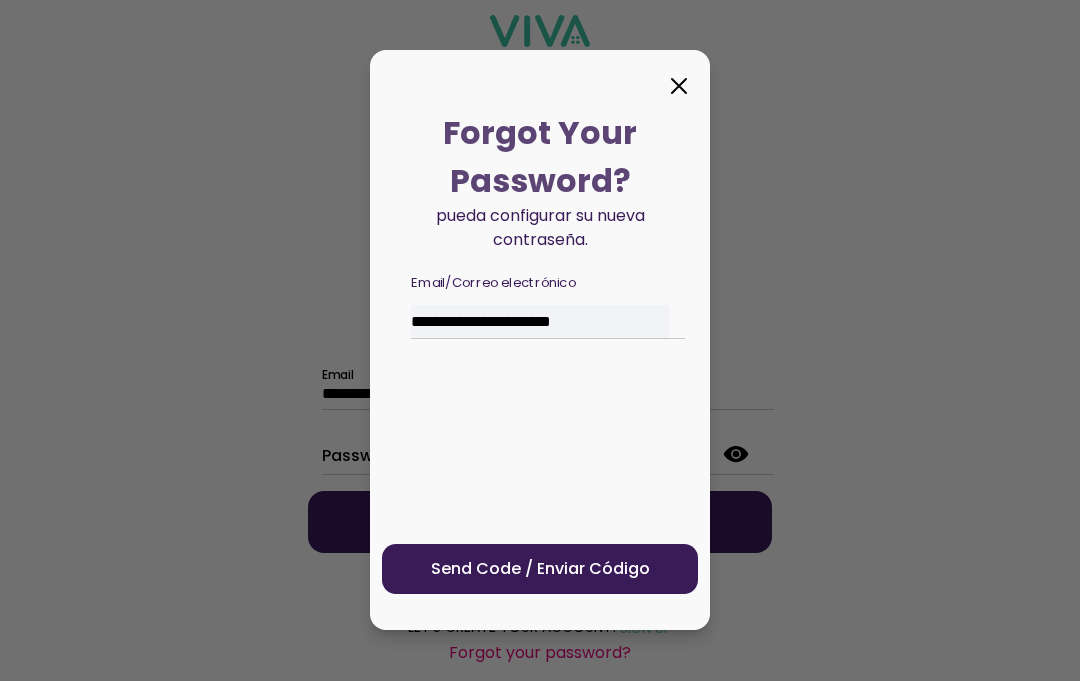 type on "**********" 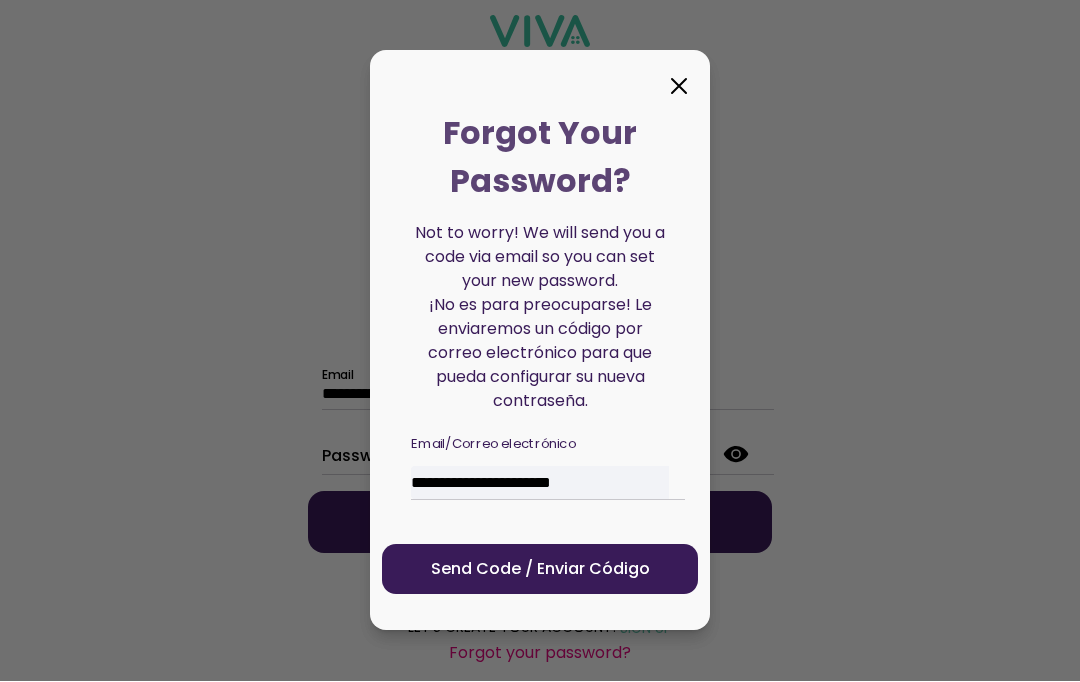 scroll, scrollTop: 0, scrollLeft: 0, axis: both 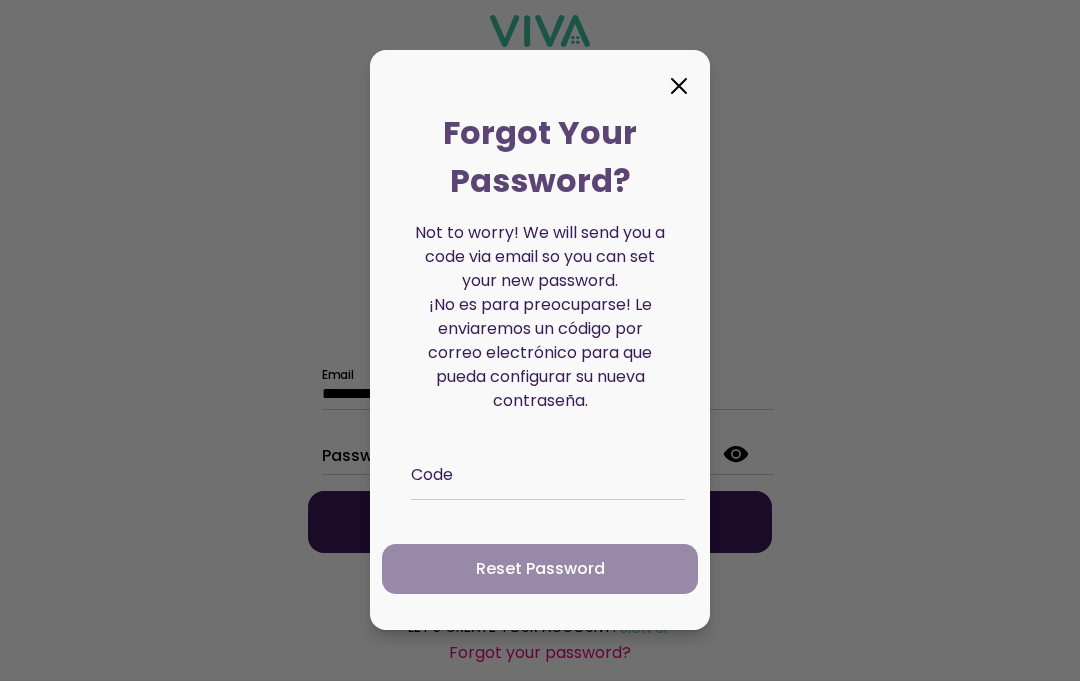 click on "Reset Password" 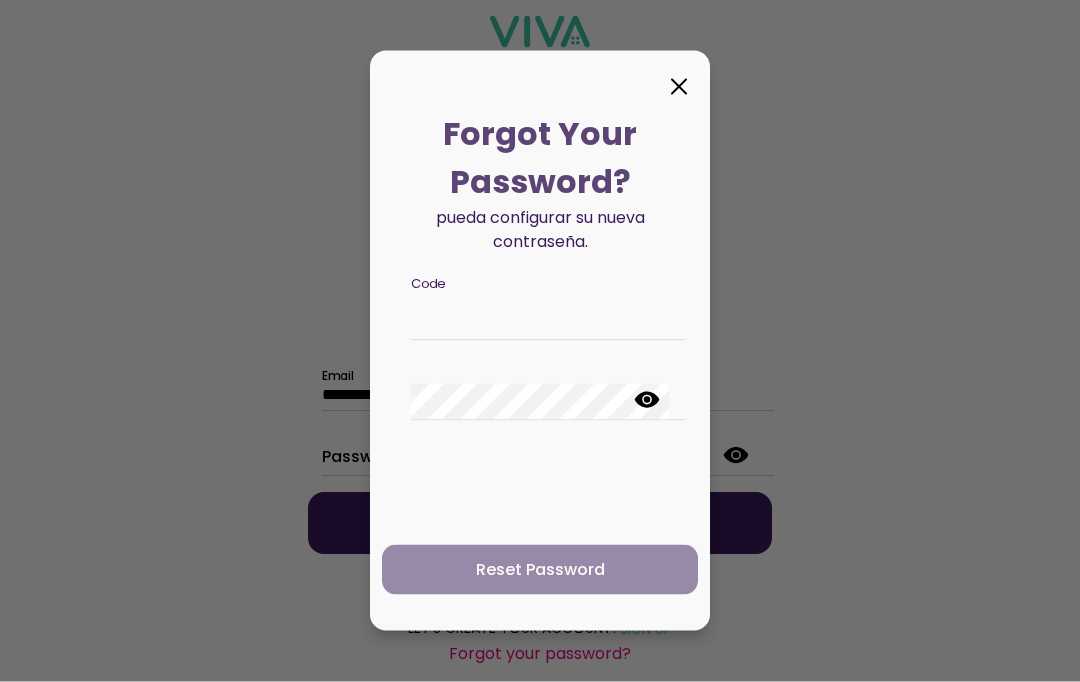 scroll, scrollTop: 161, scrollLeft: 0, axis: vertical 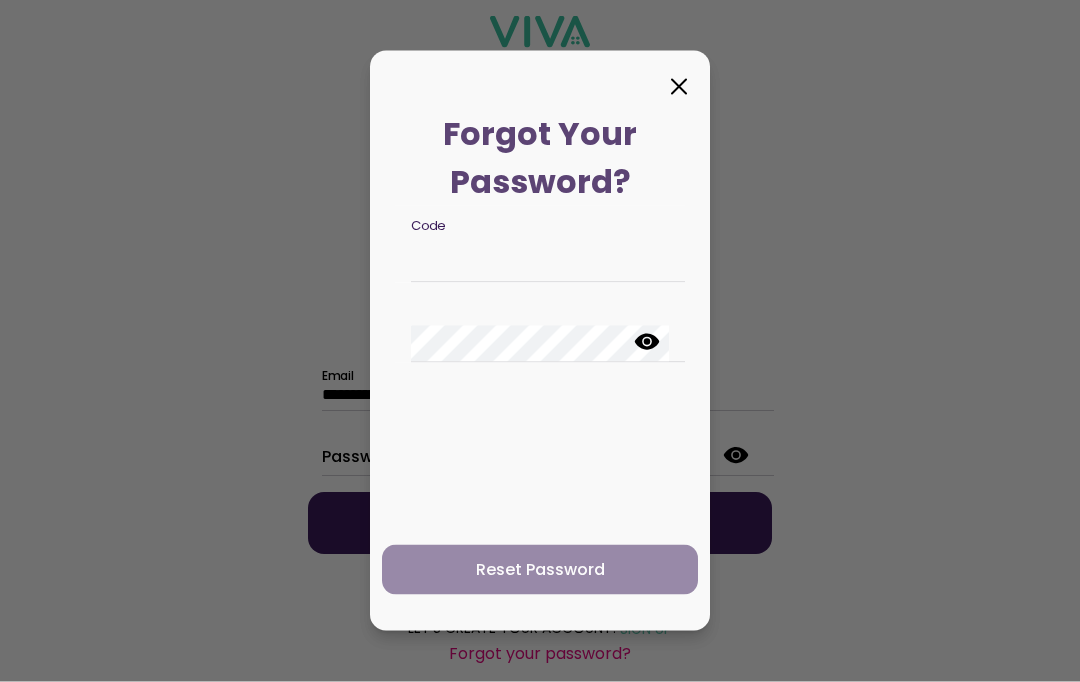 click 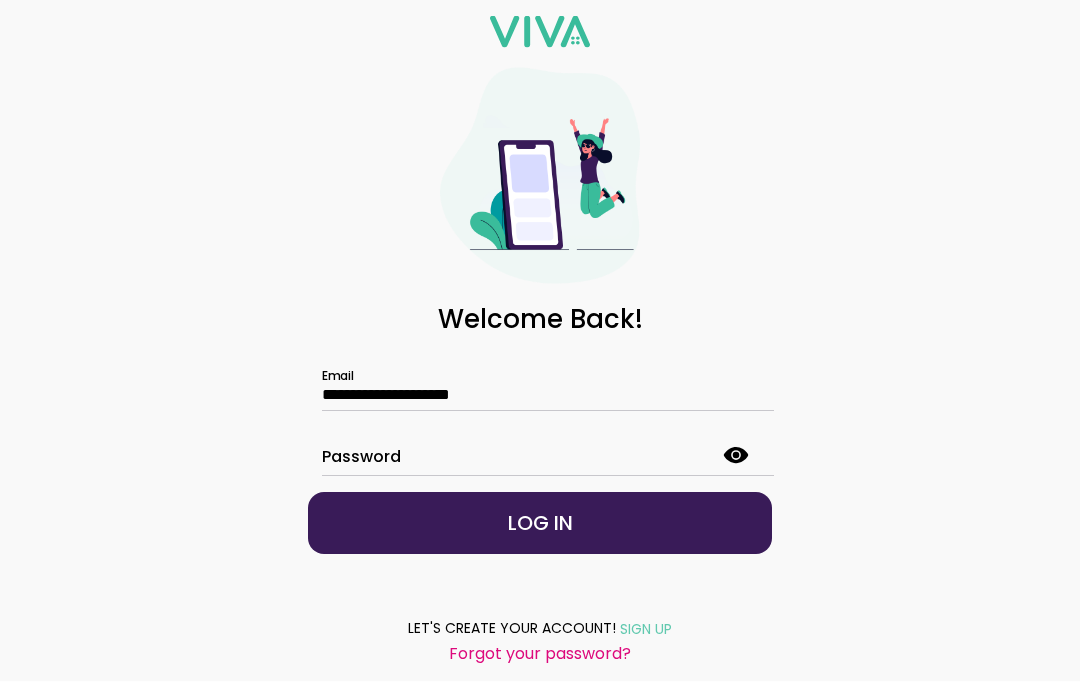 scroll, scrollTop: 0, scrollLeft: 0, axis: both 